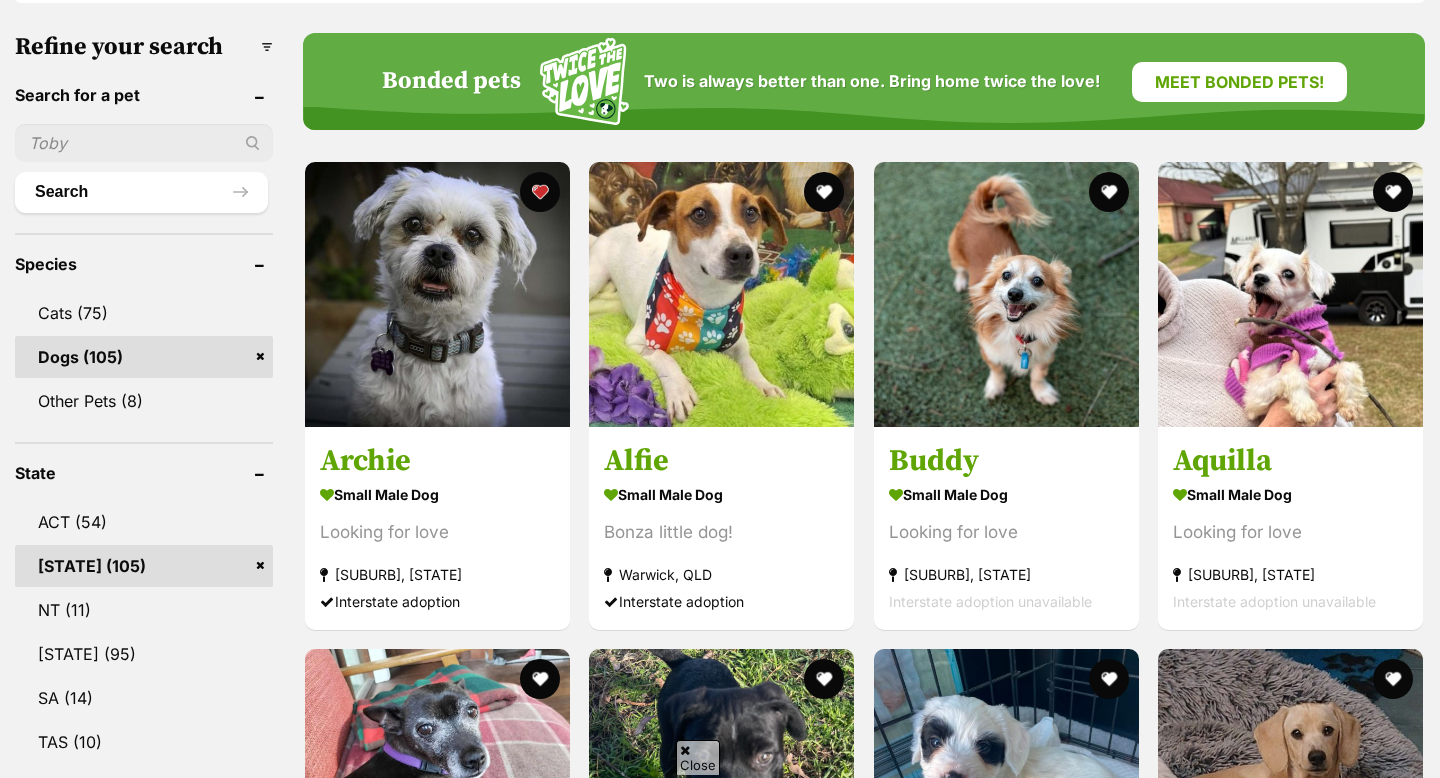 scroll, scrollTop: 632, scrollLeft: 0, axis: vertical 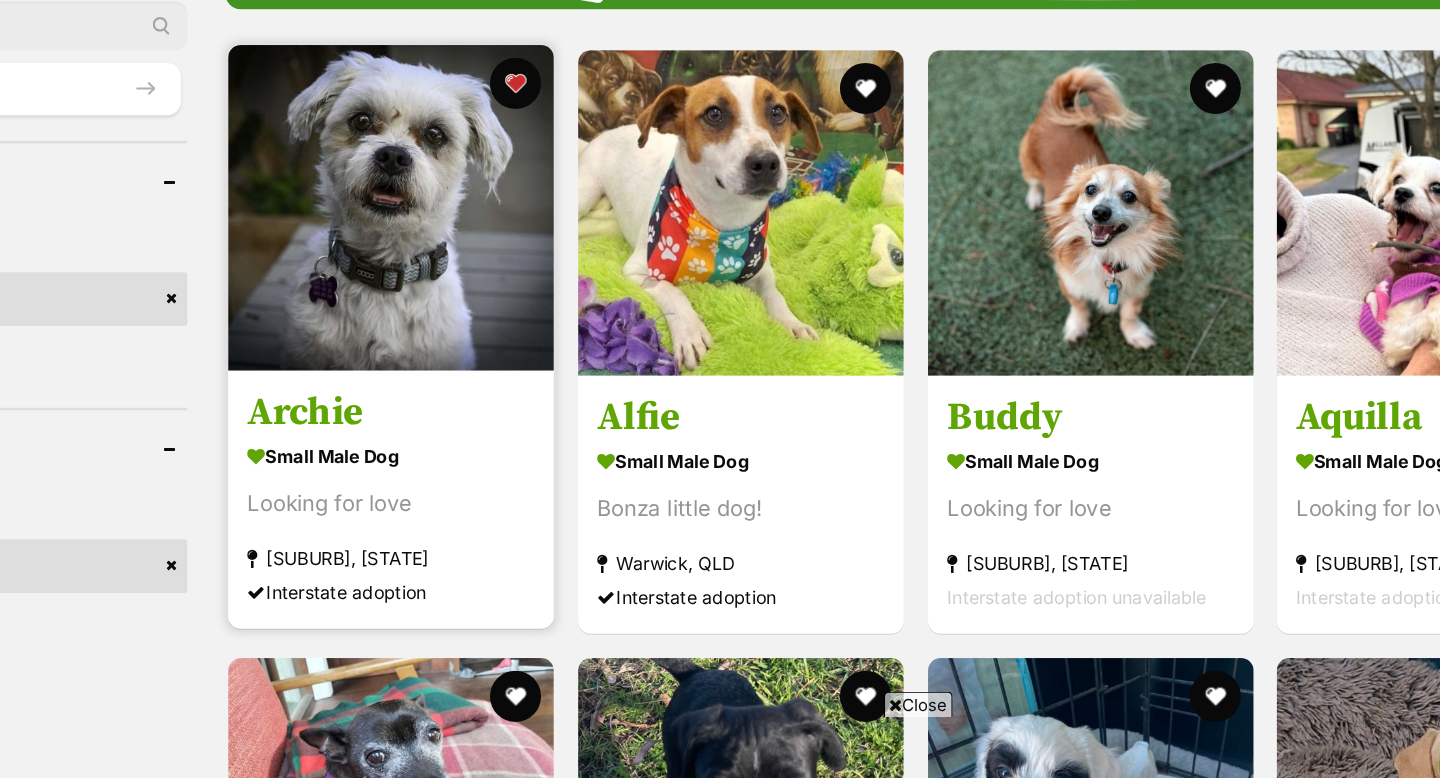 click at bounding box center (474, 271) 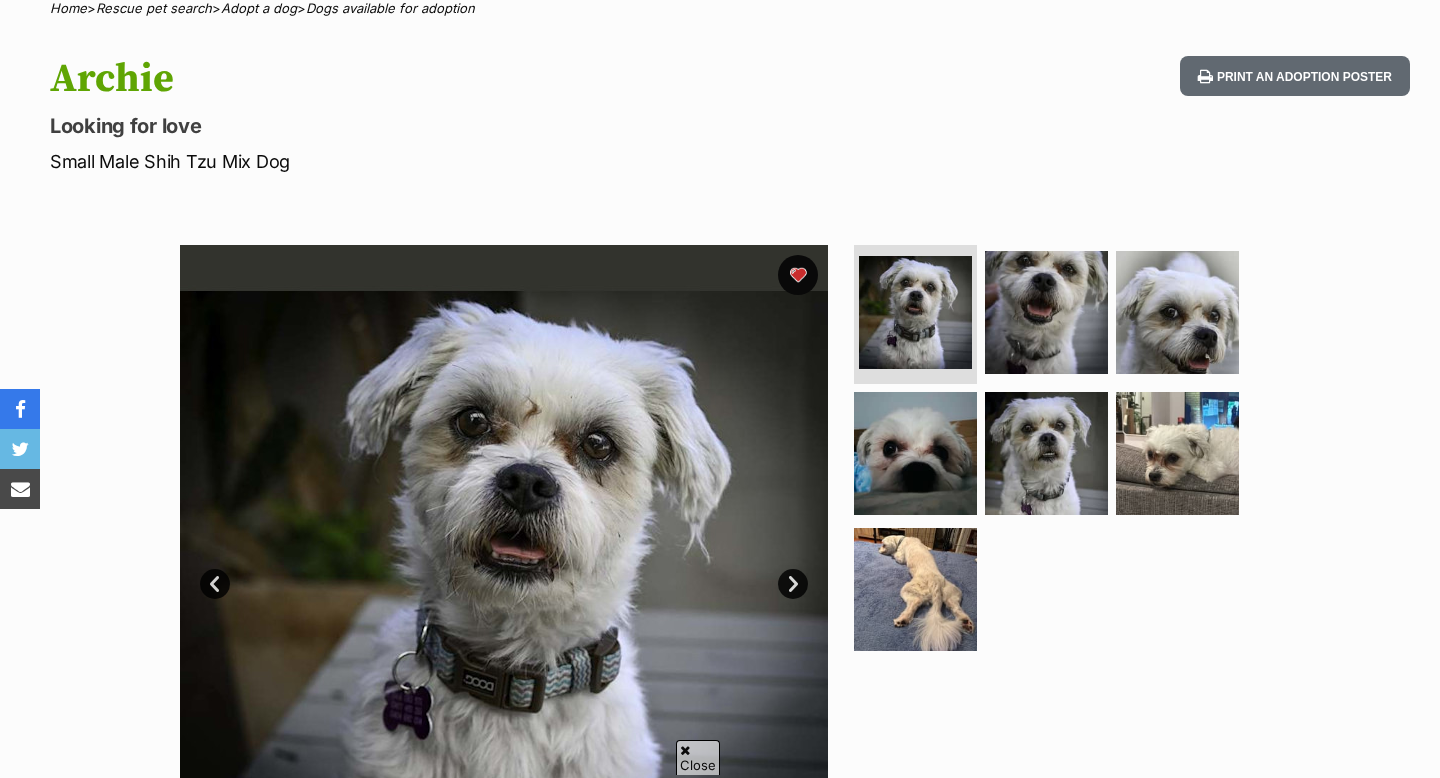 scroll, scrollTop: 622, scrollLeft: 0, axis: vertical 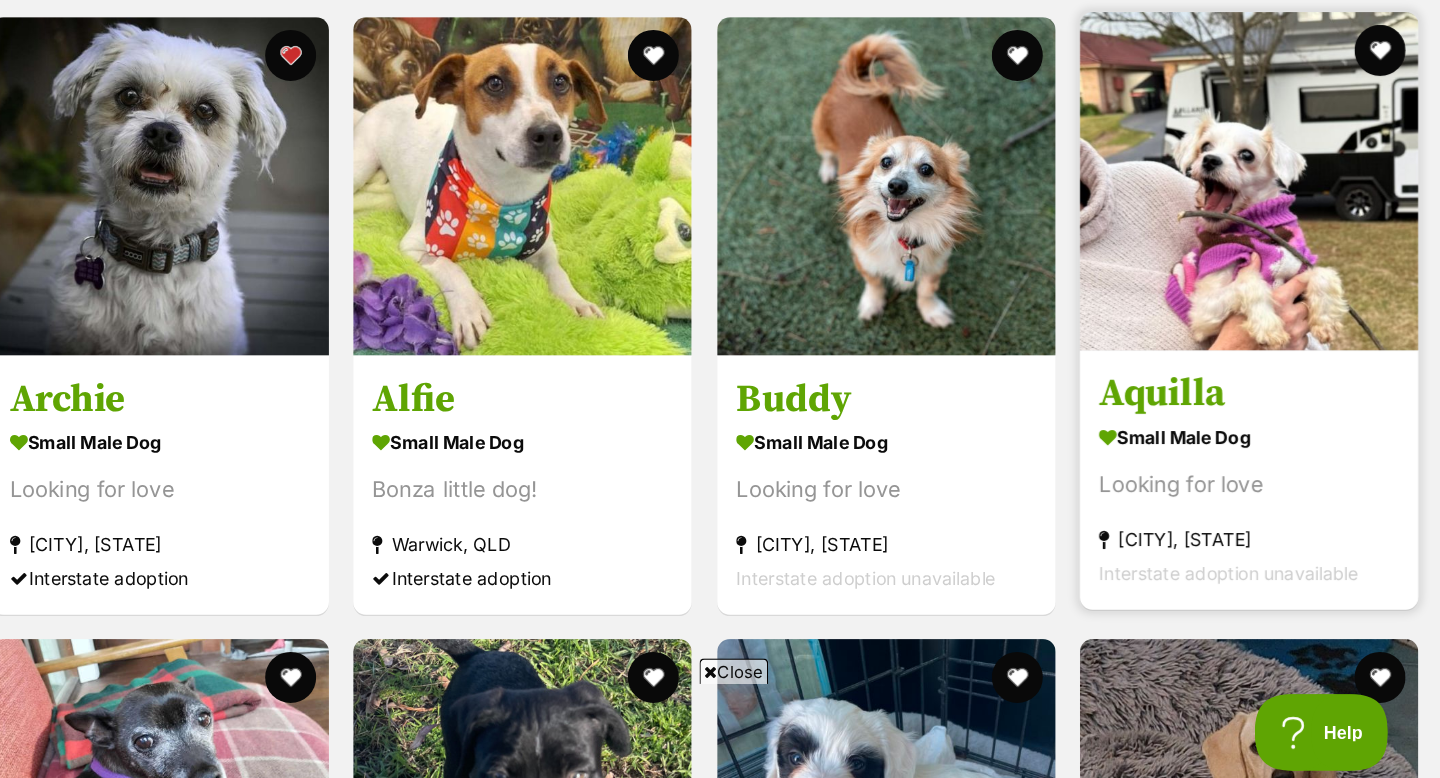 click at bounding box center (1290, 276) 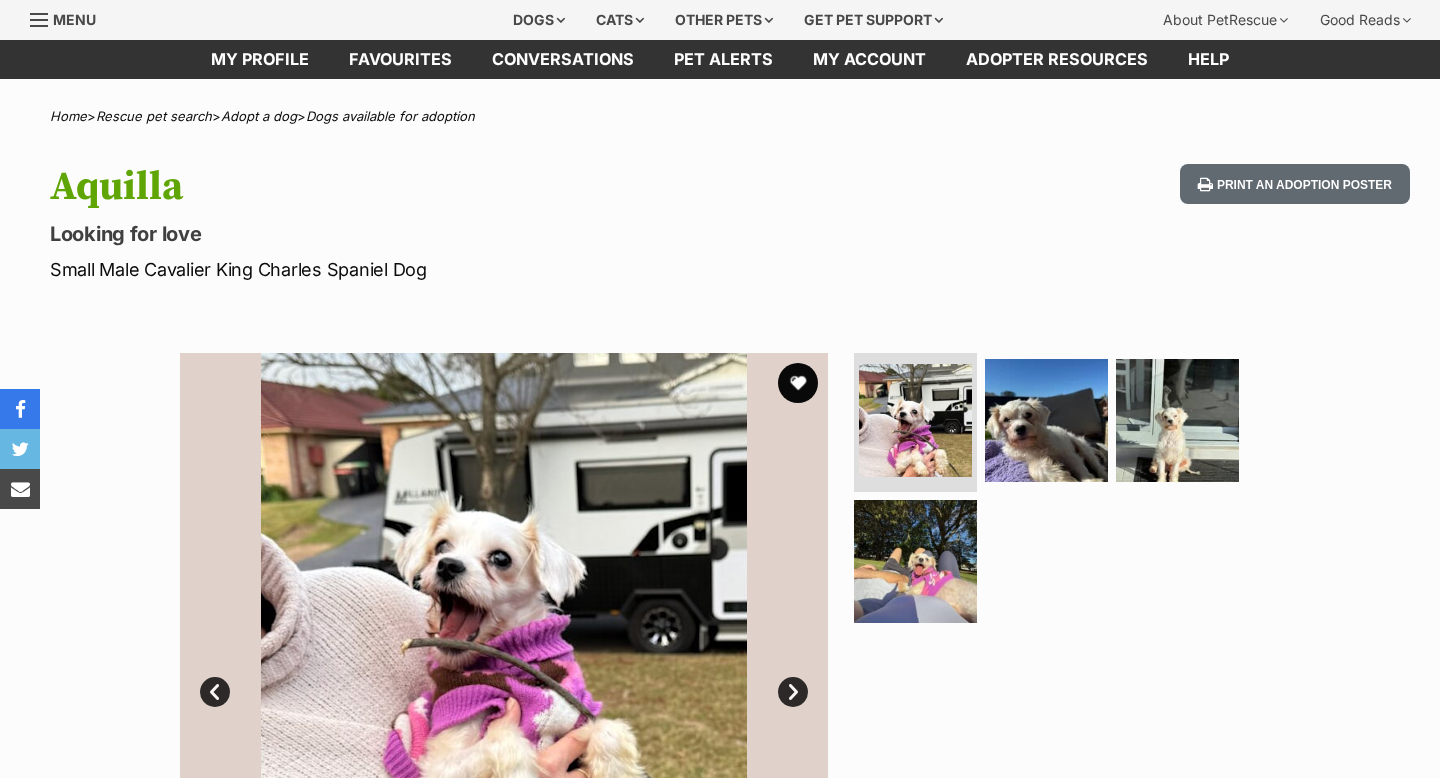 scroll, scrollTop: 63, scrollLeft: 0, axis: vertical 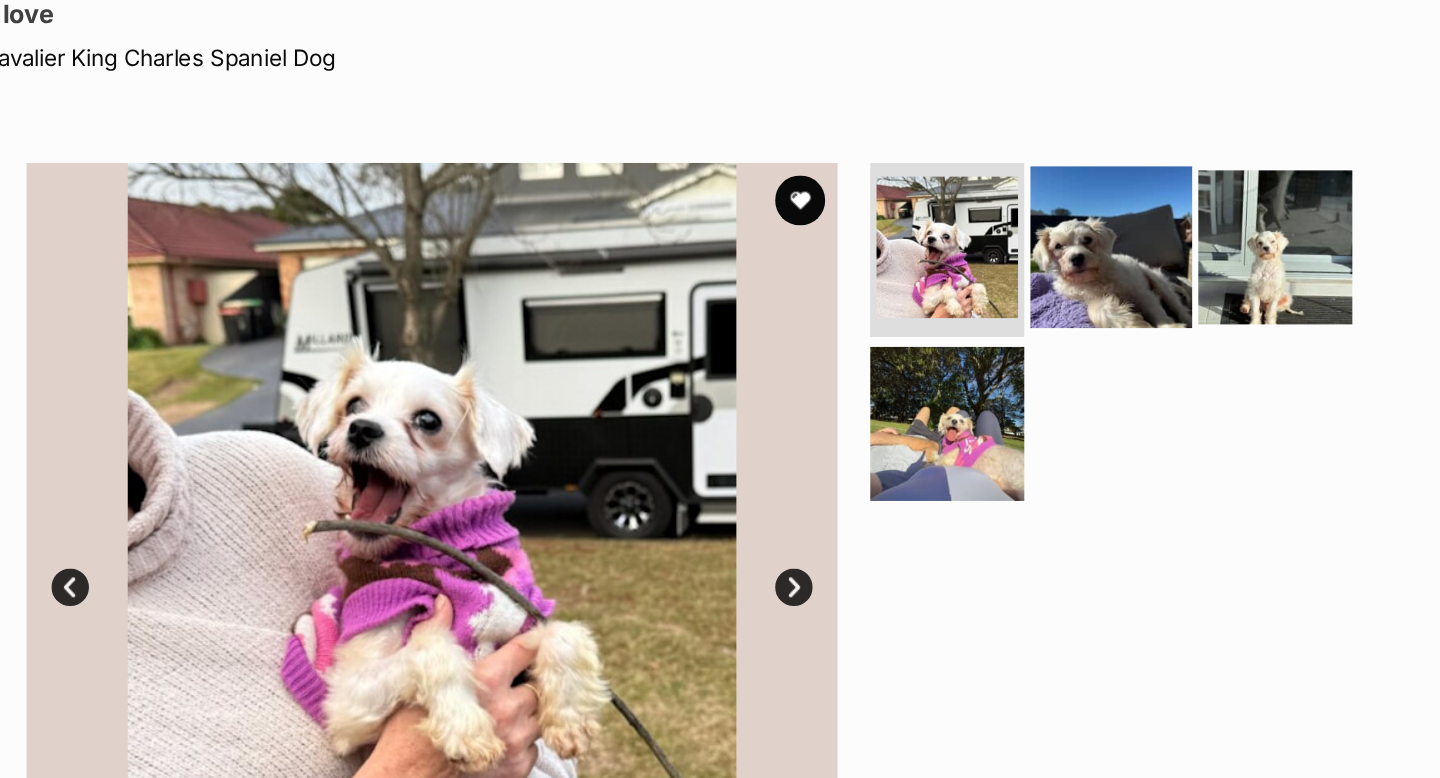 click at bounding box center (1046, 196) 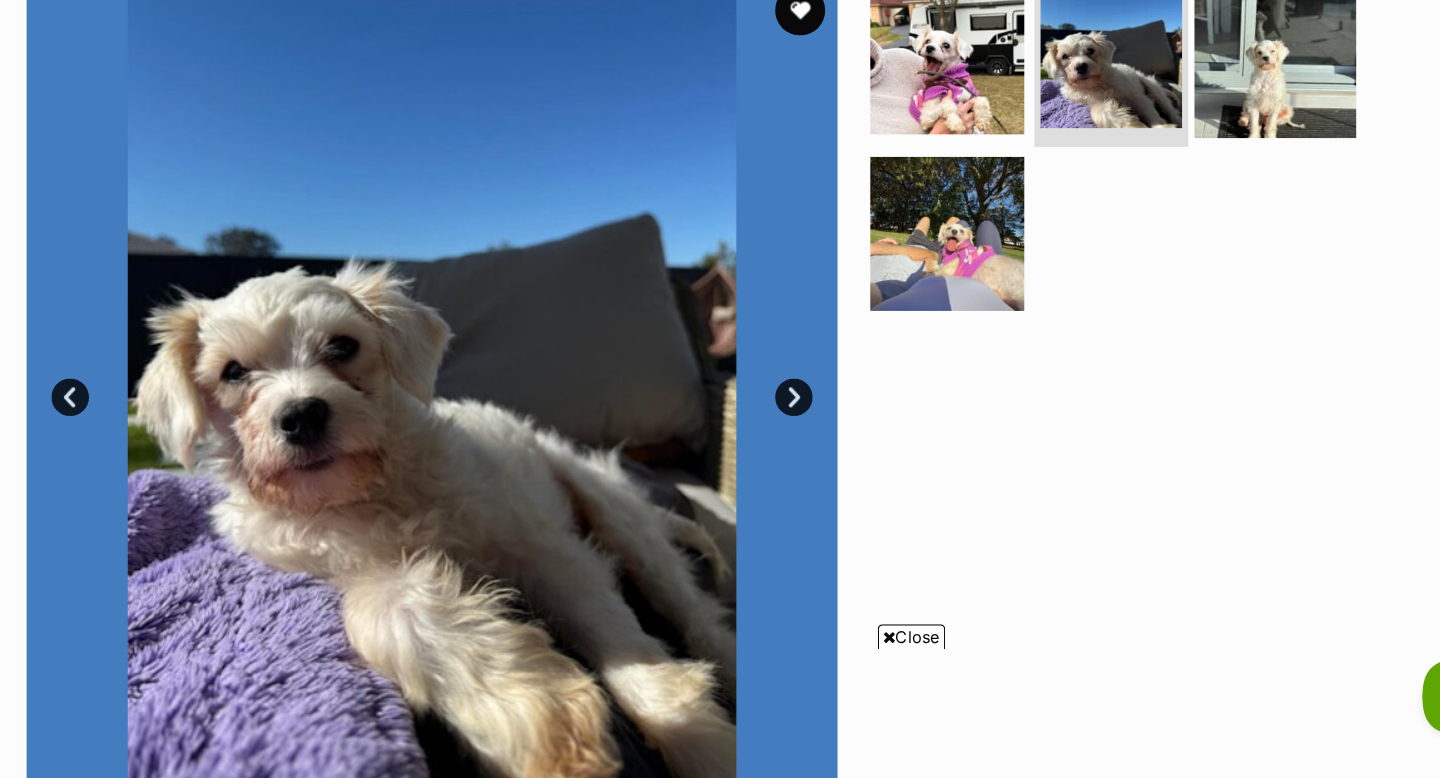 click at bounding box center [1177, 196] 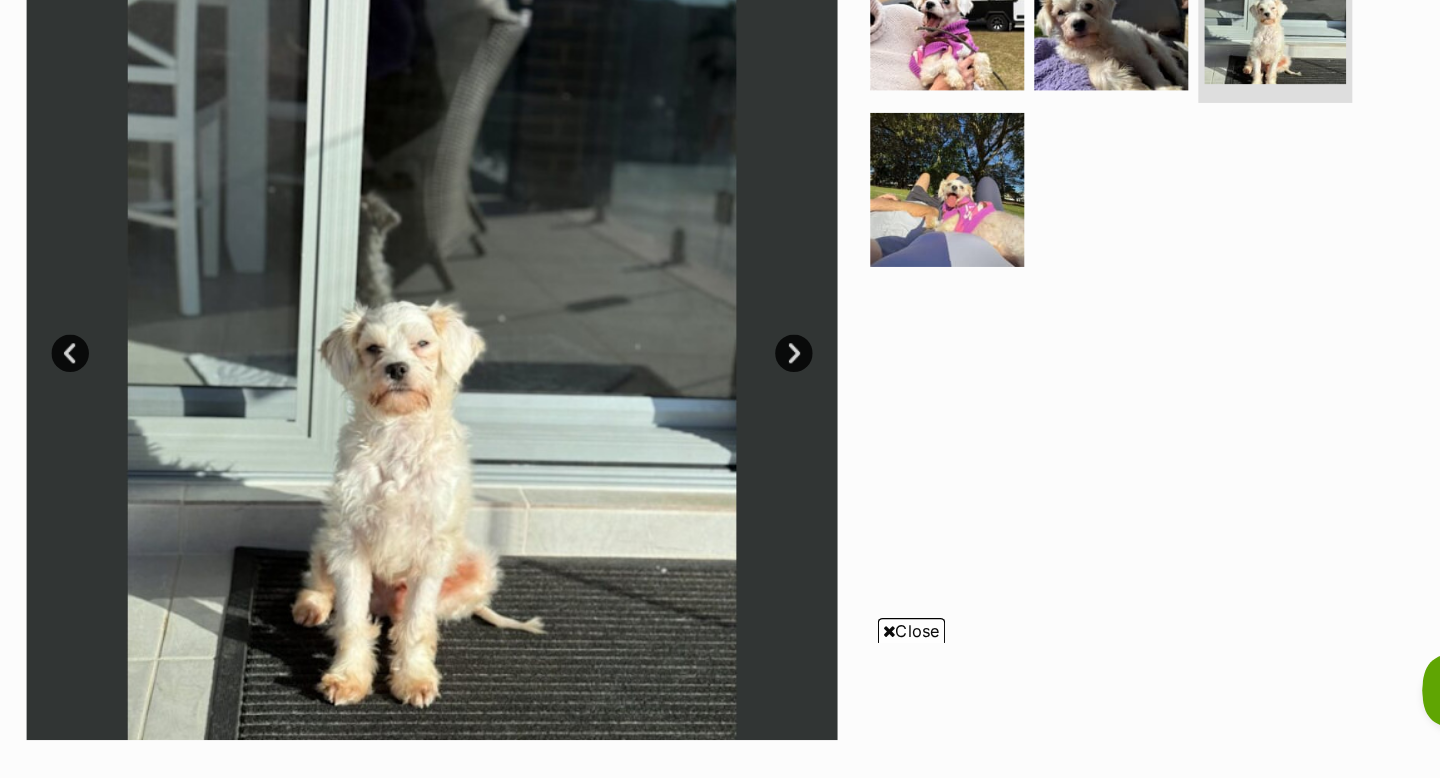 scroll, scrollTop: 320, scrollLeft: 0, axis: vertical 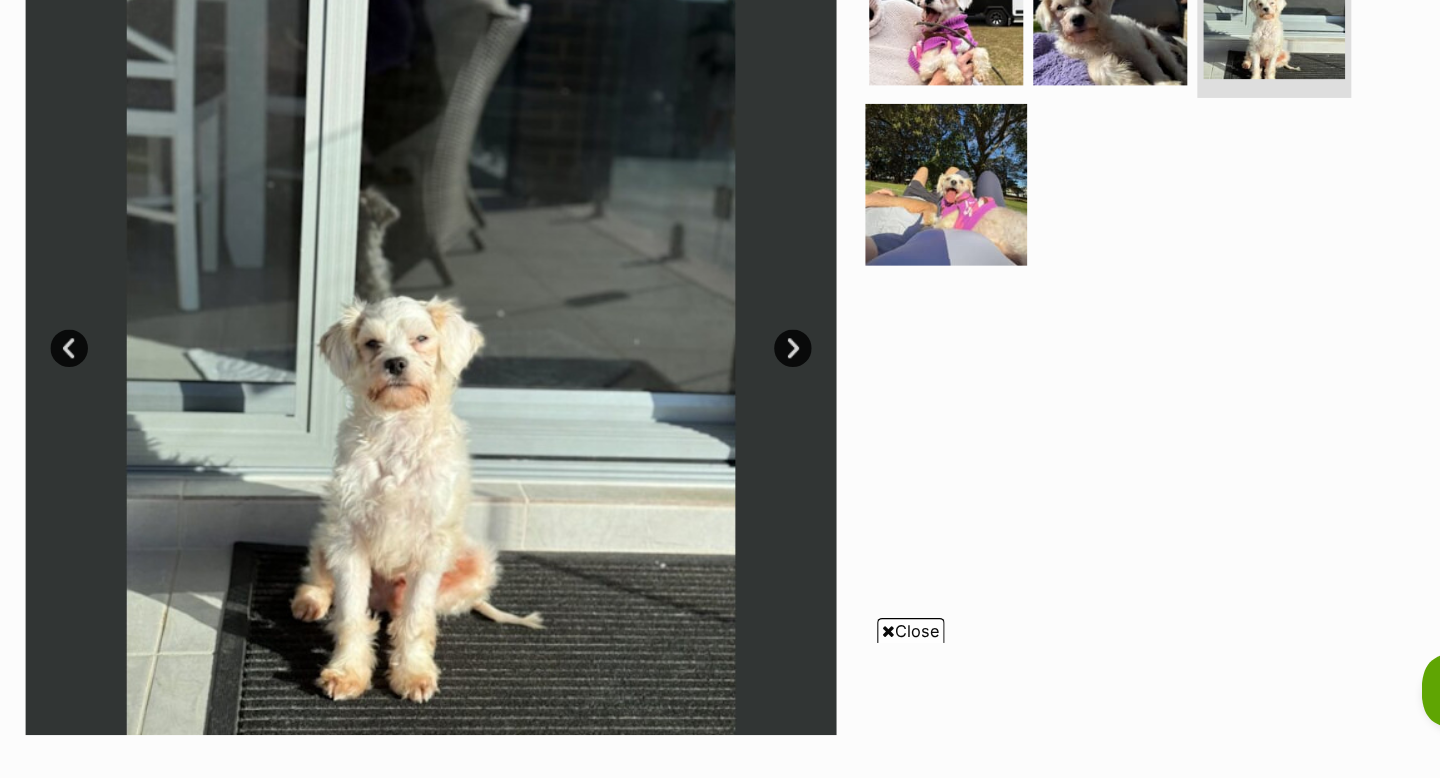 click at bounding box center (915, 304) 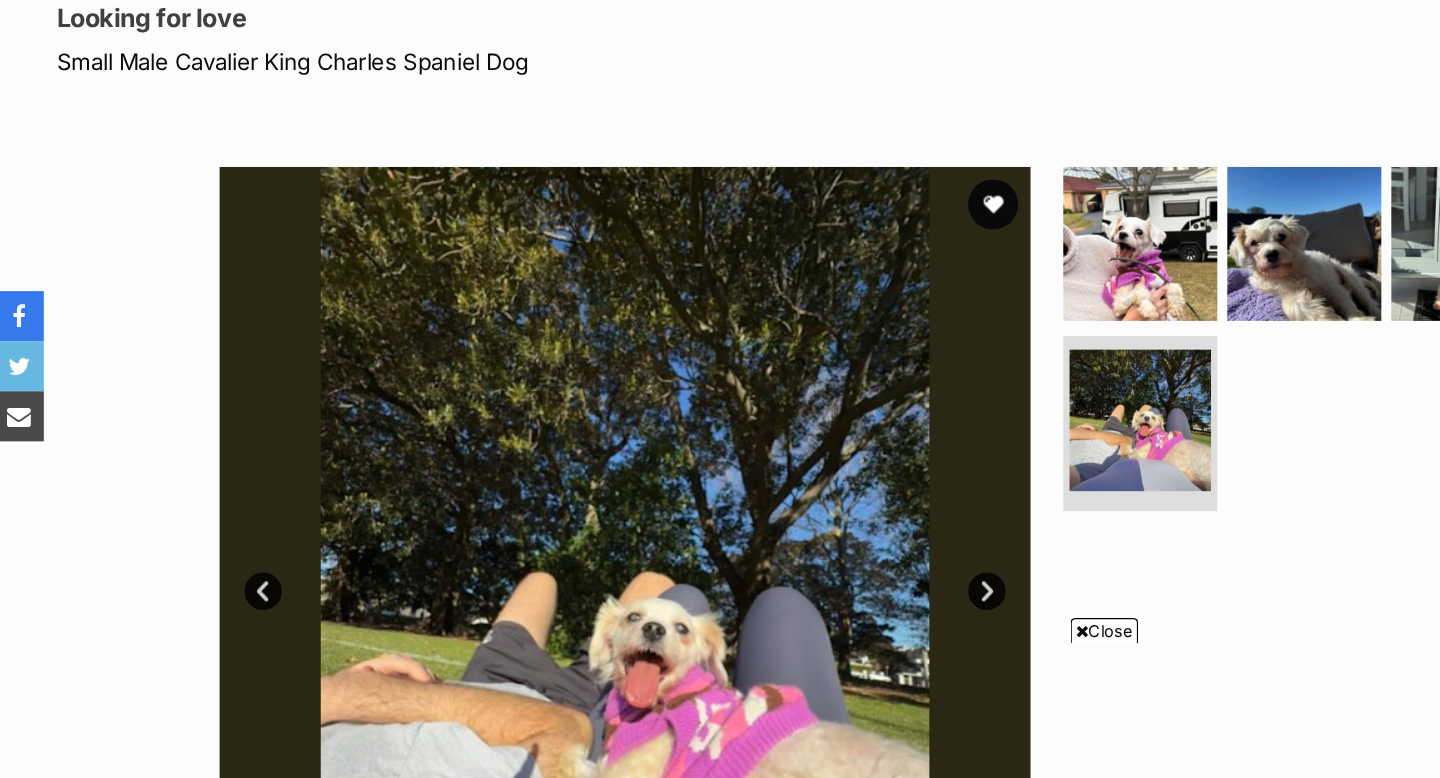 scroll, scrollTop: 132, scrollLeft: 0, axis: vertical 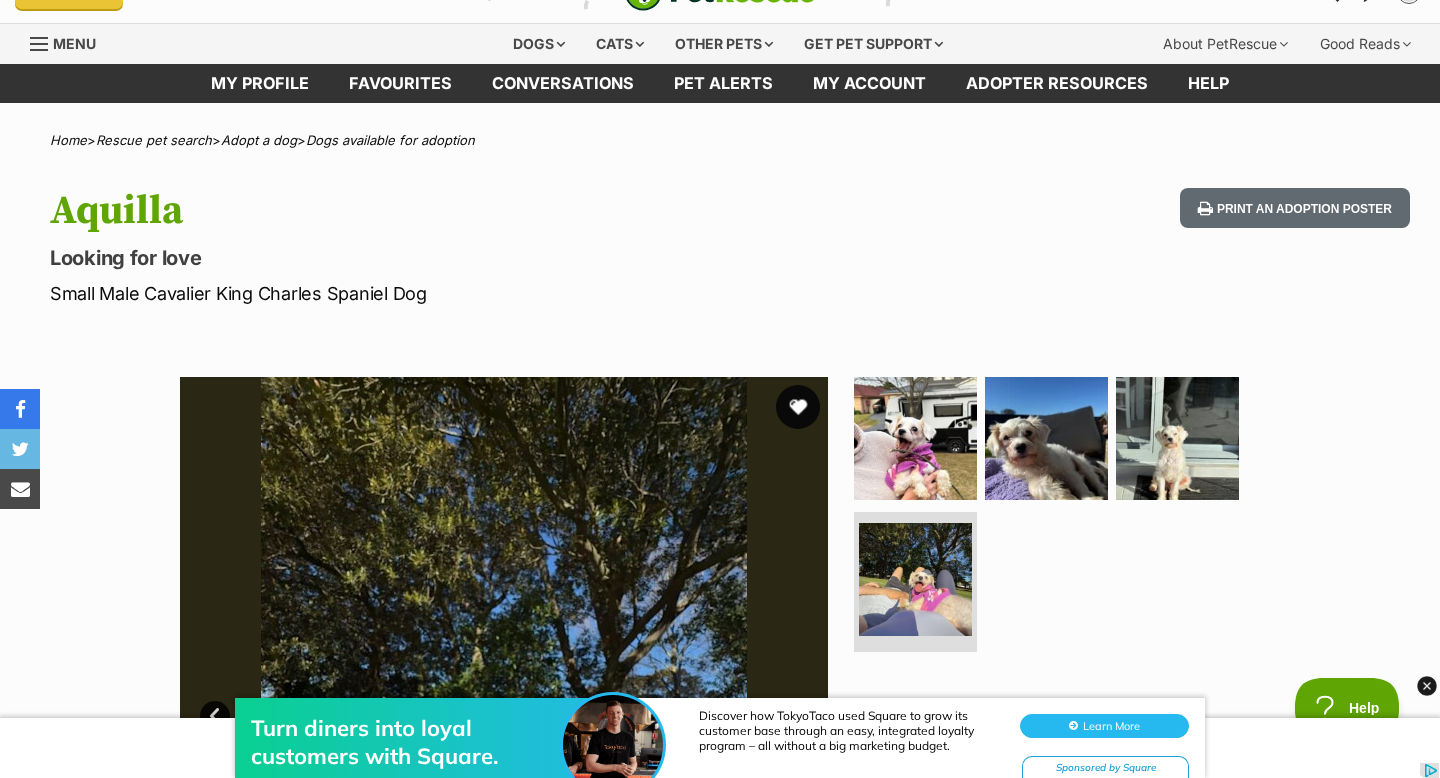 click at bounding box center (798, 407) 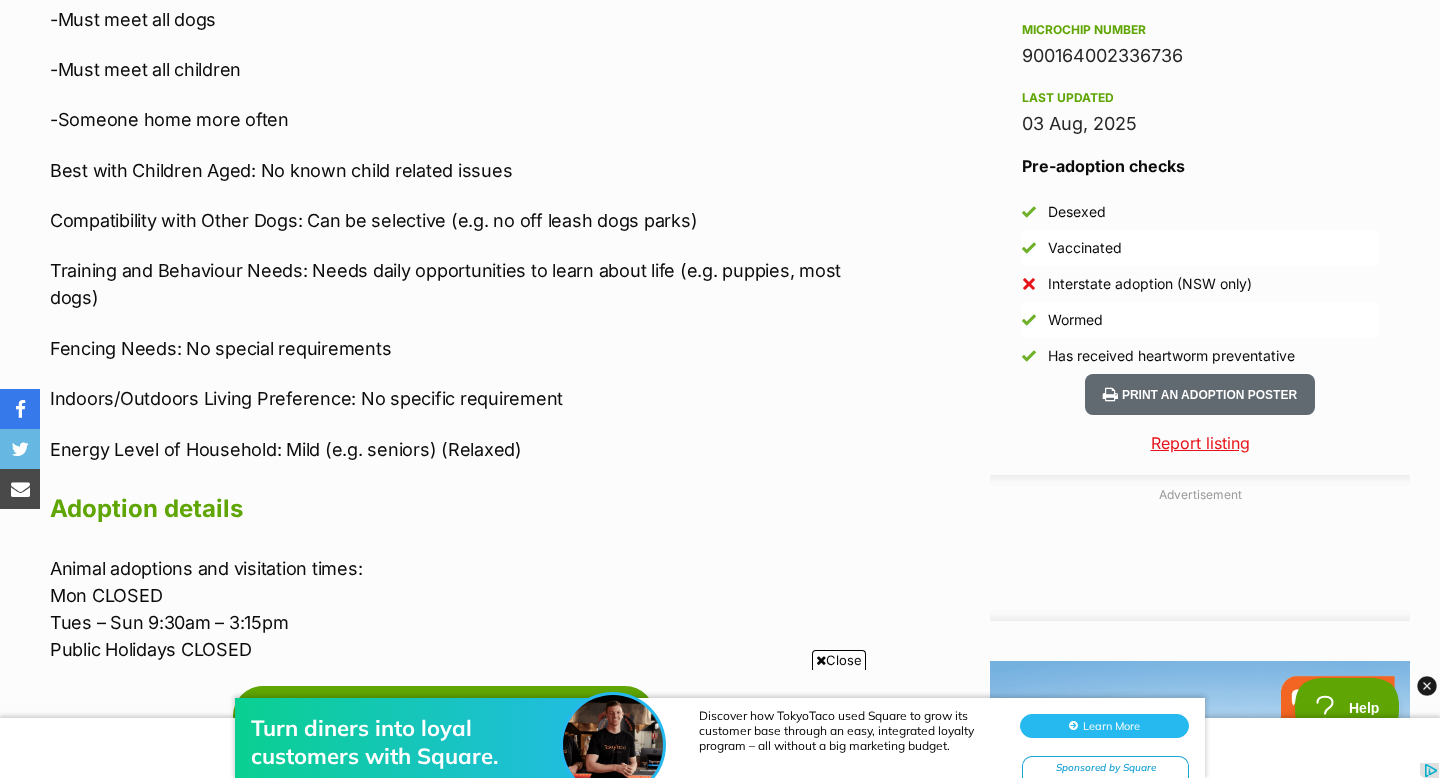 scroll, scrollTop: 0, scrollLeft: 0, axis: both 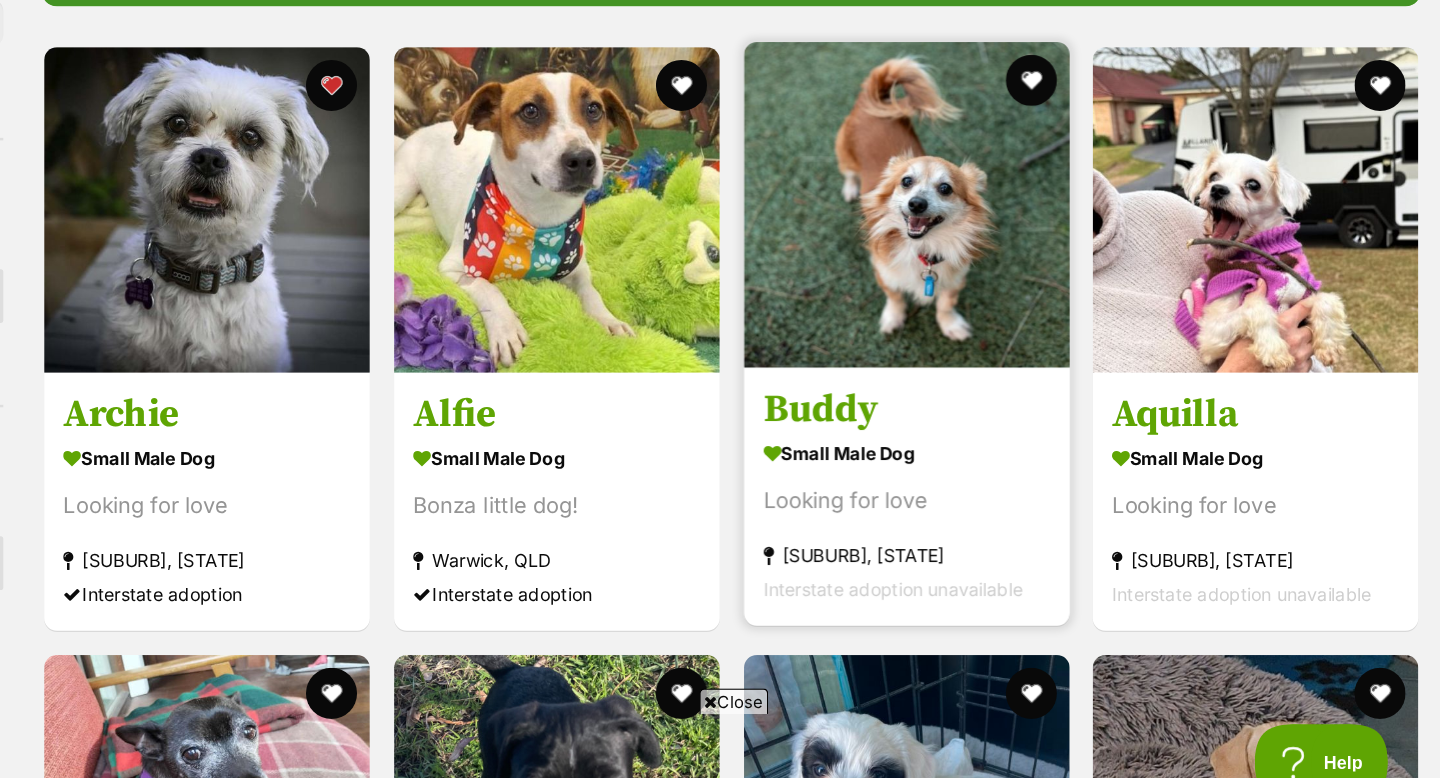 click at bounding box center (1022, 271) 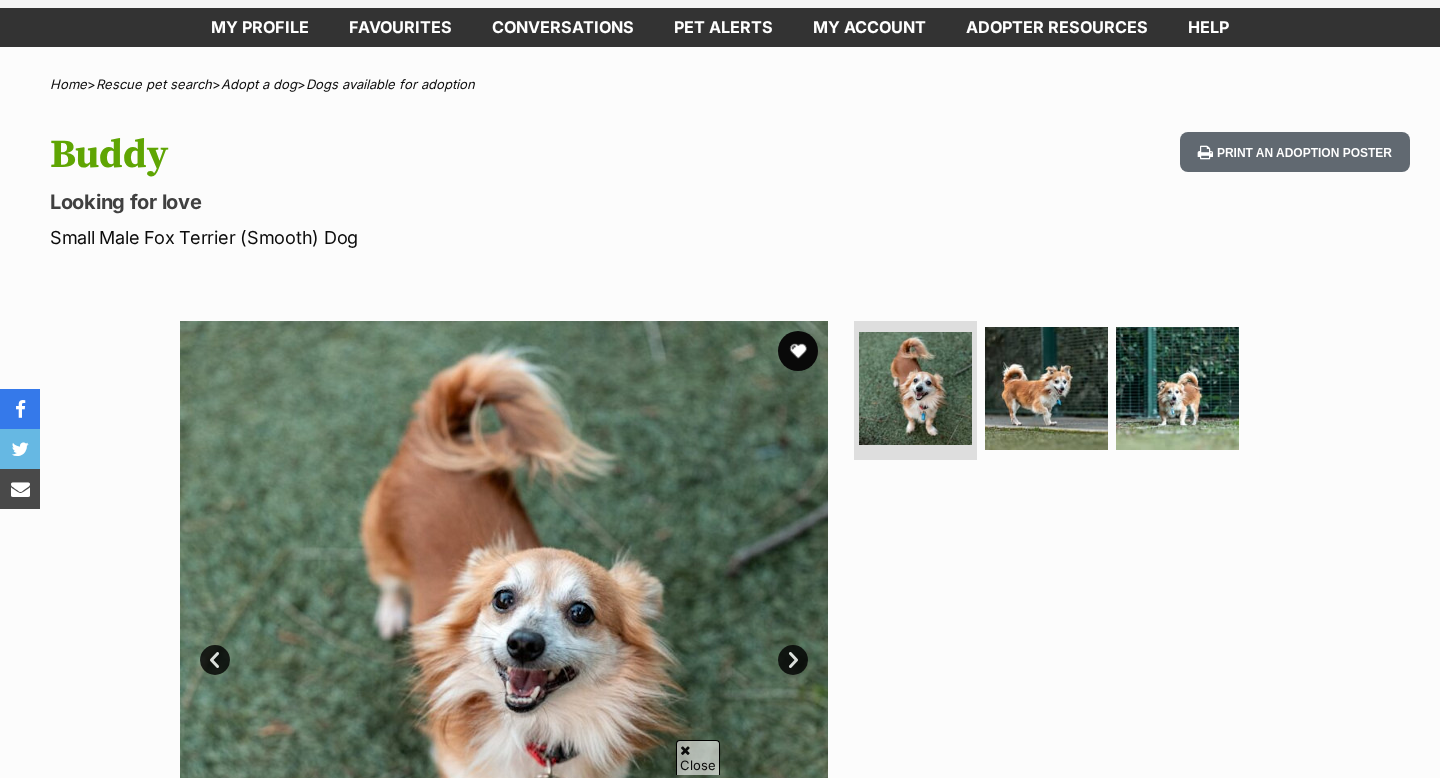 scroll, scrollTop: 248, scrollLeft: 0, axis: vertical 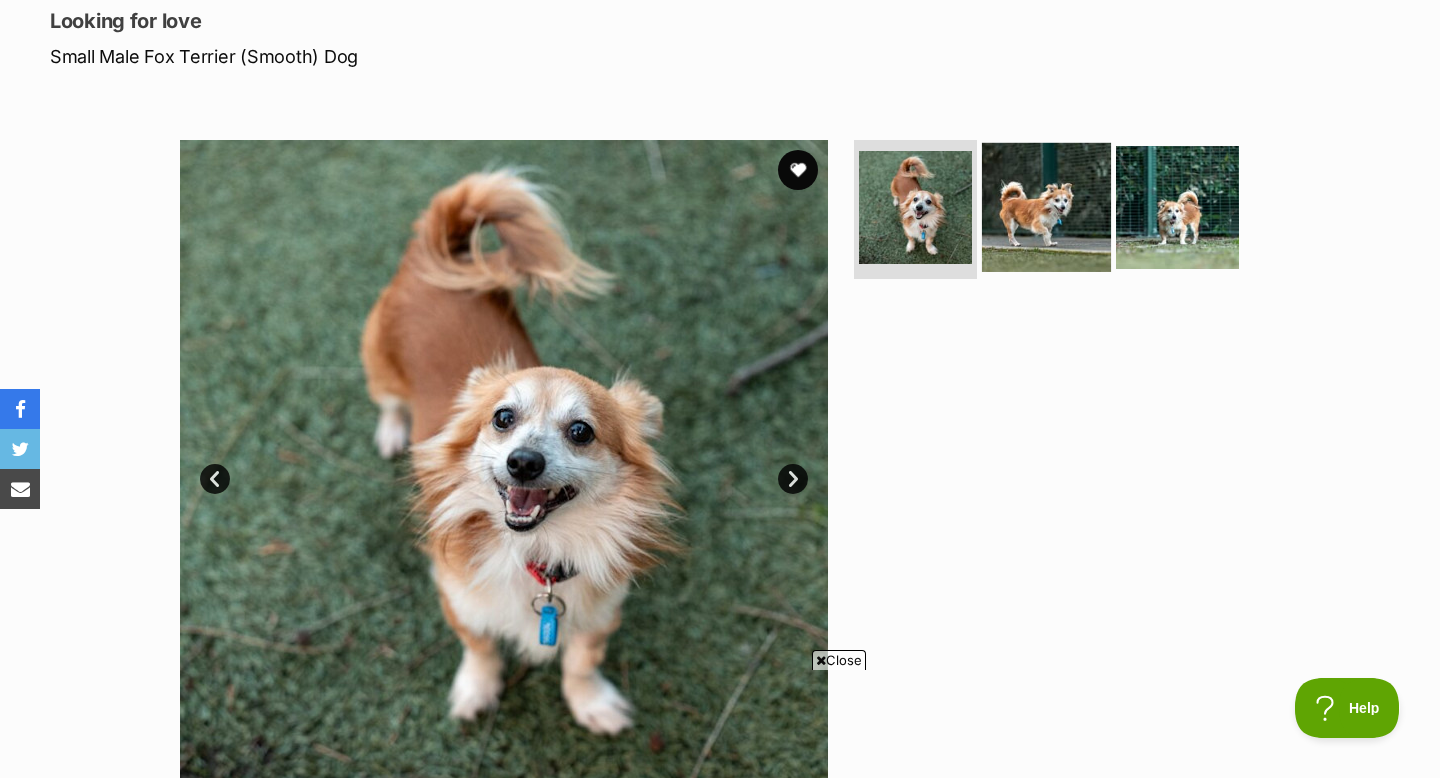 click at bounding box center (1046, 206) 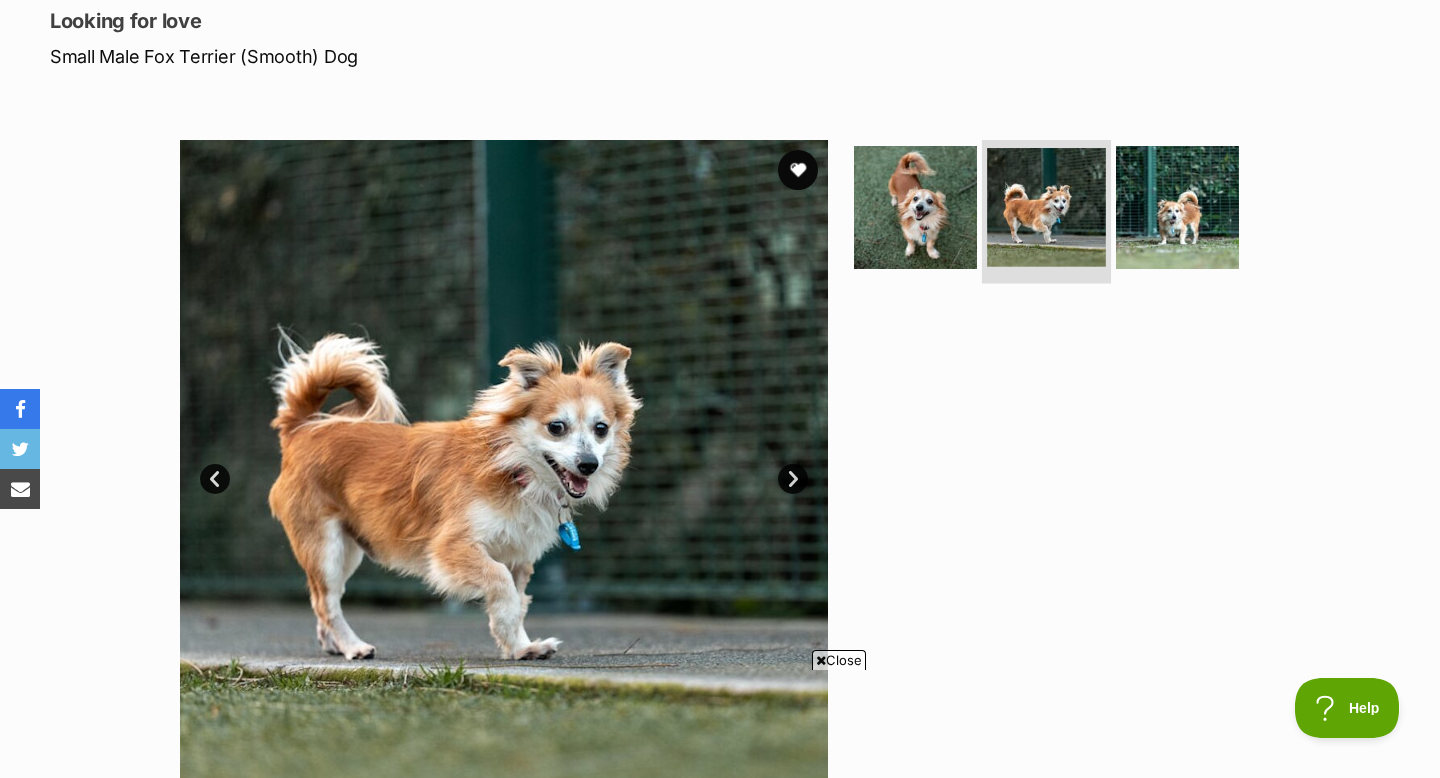 scroll, scrollTop: 0, scrollLeft: 0, axis: both 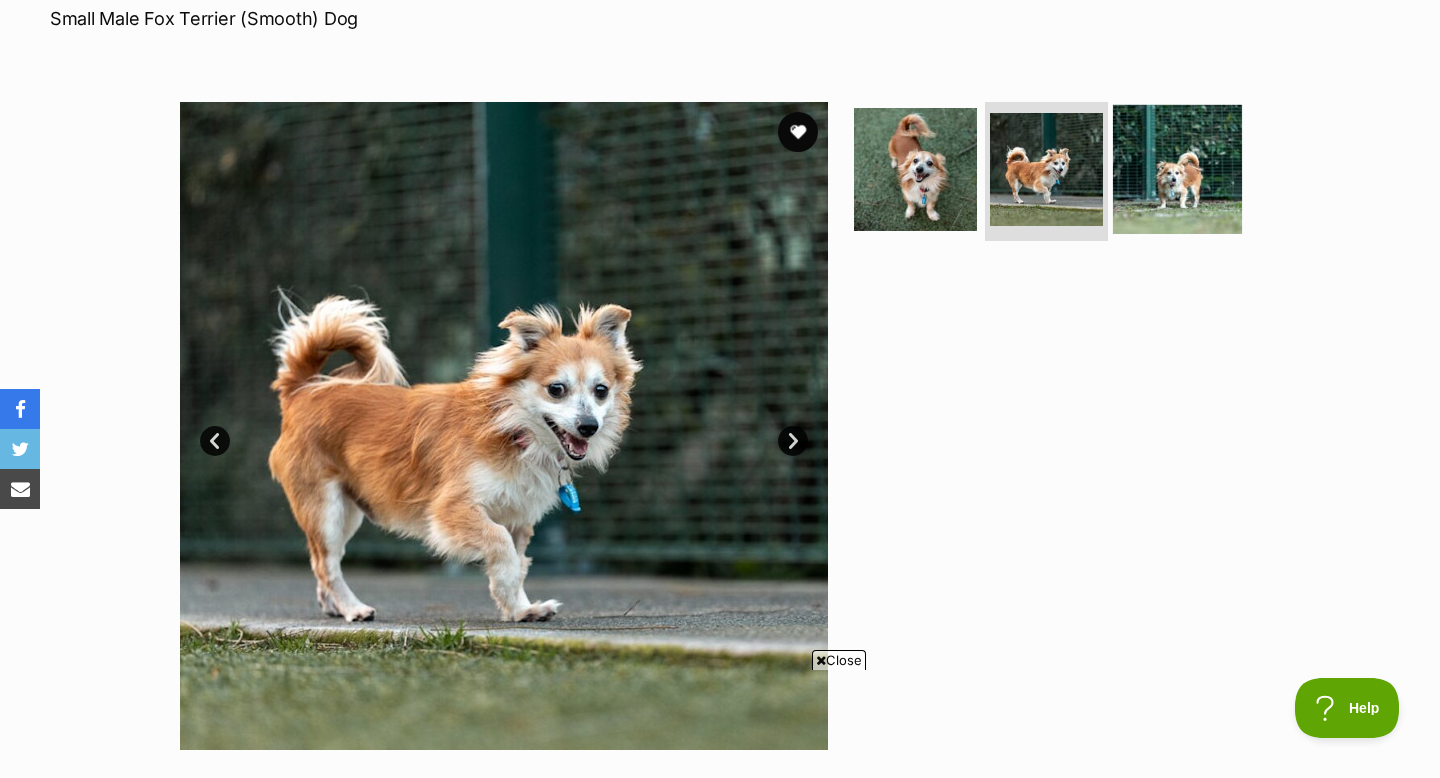 click at bounding box center (1177, 168) 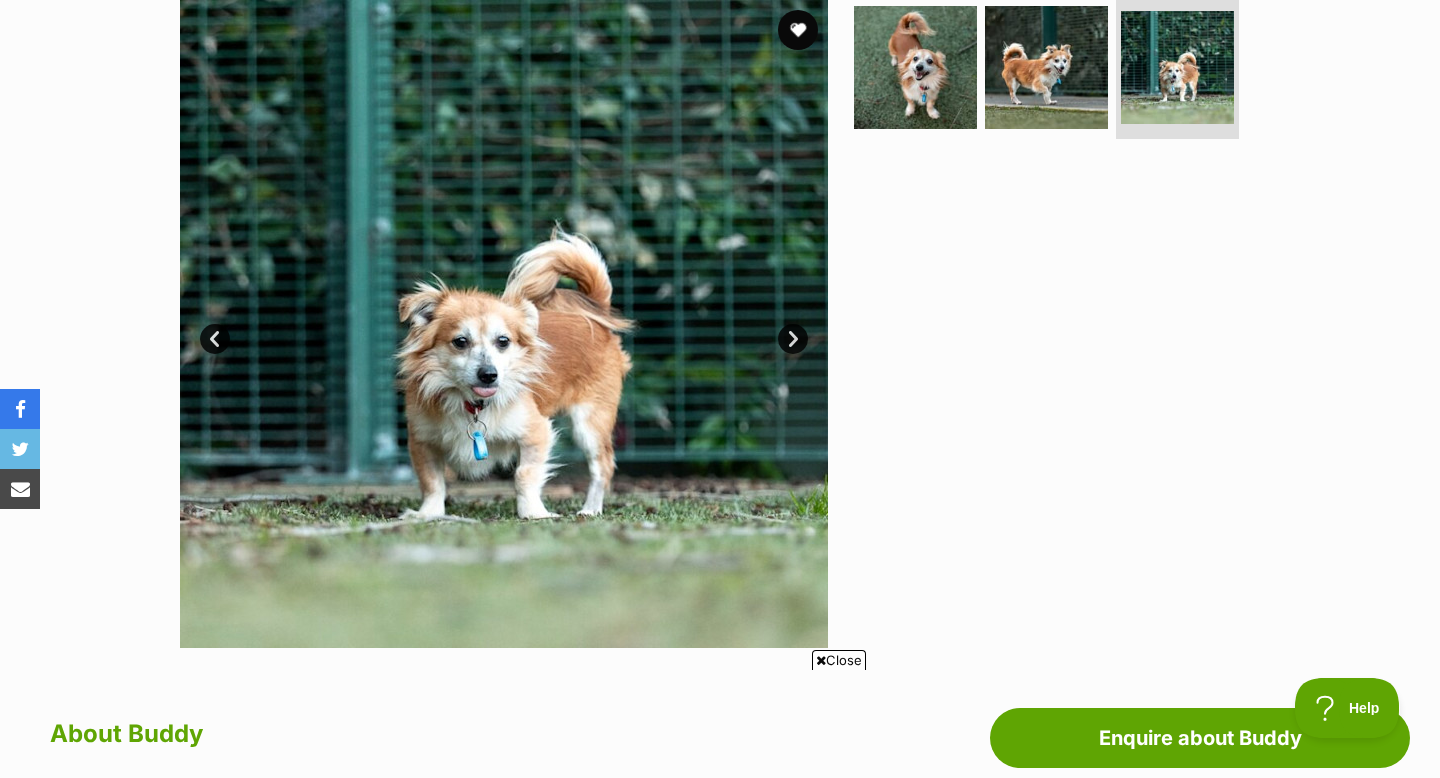 scroll, scrollTop: 409, scrollLeft: 0, axis: vertical 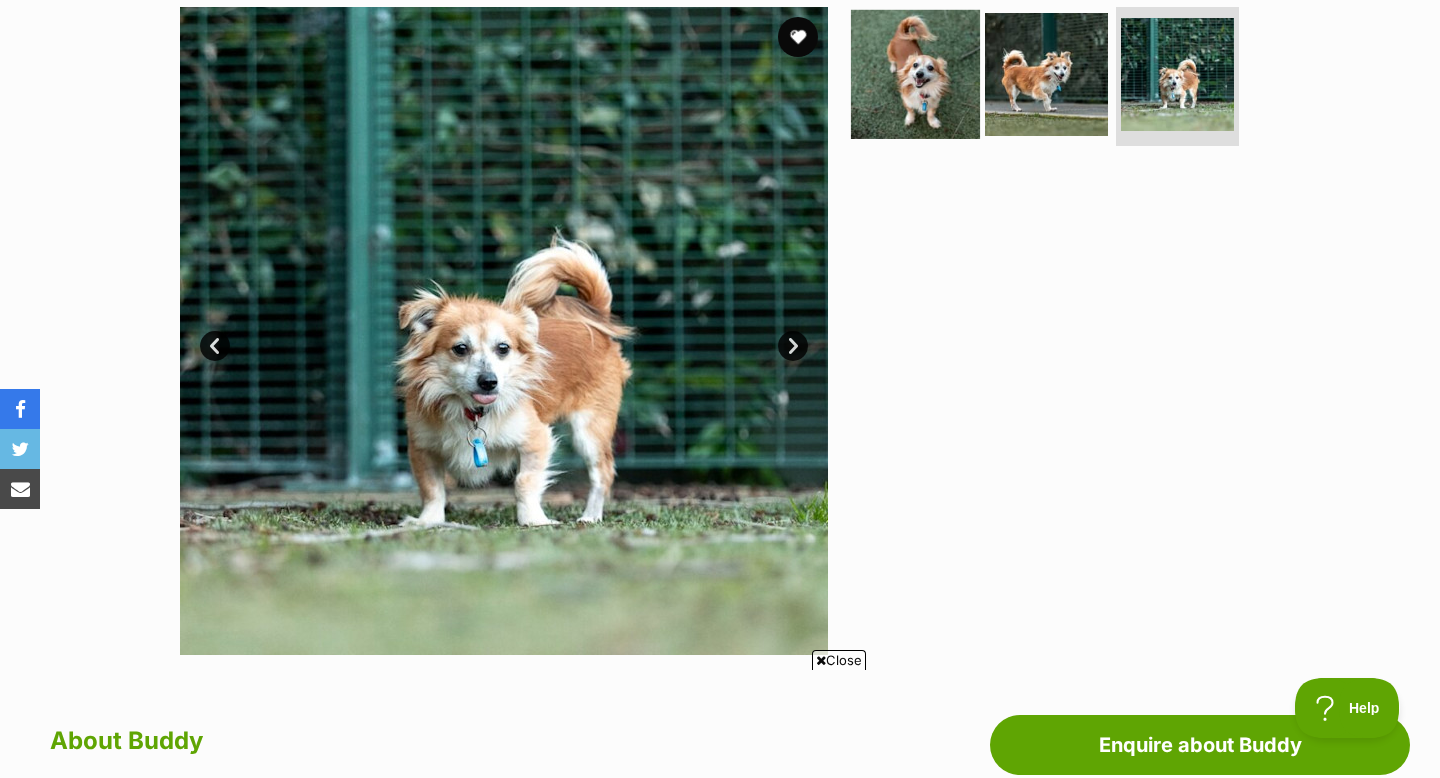 click at bounding box center [915, 73] 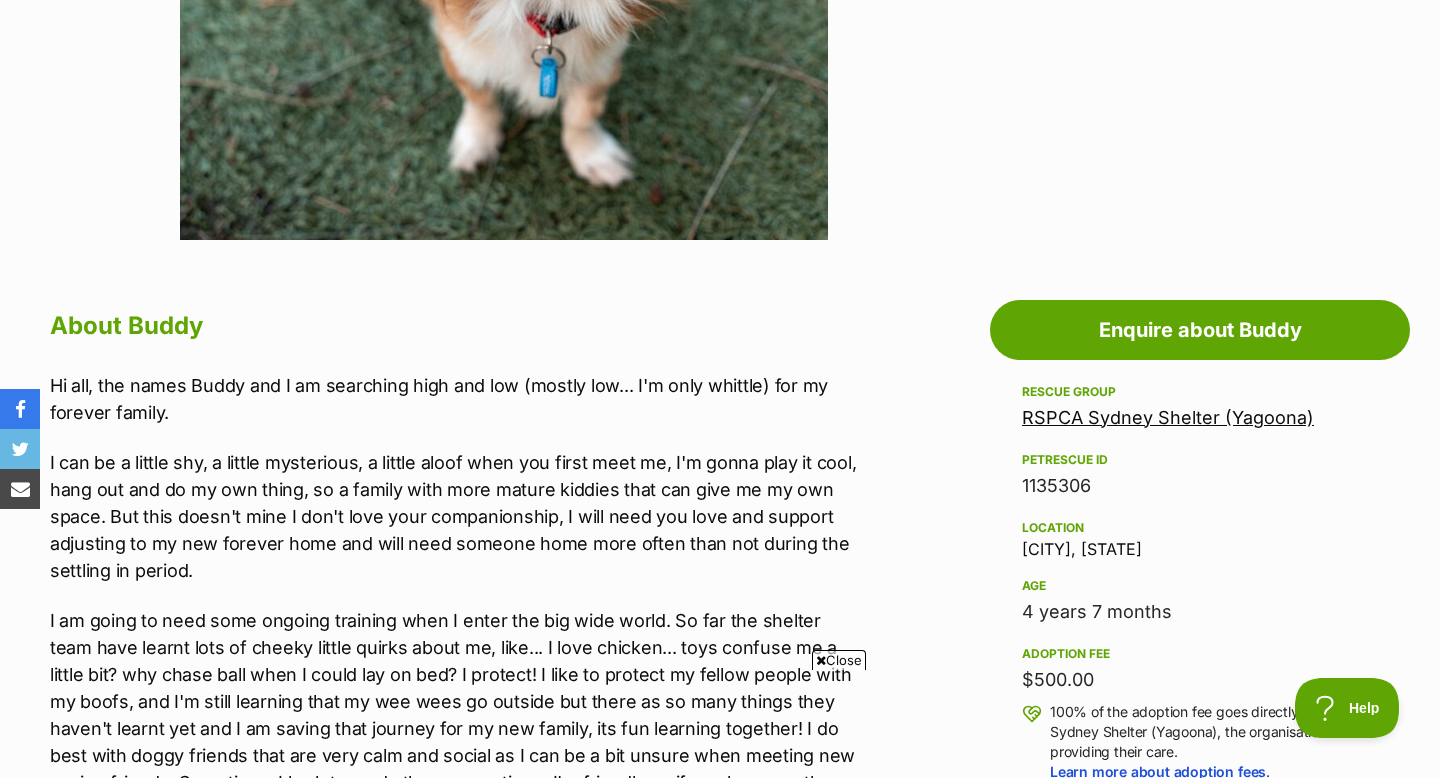 scroll, scrollTop: 845, scrollLeft: 0, axis: vertical 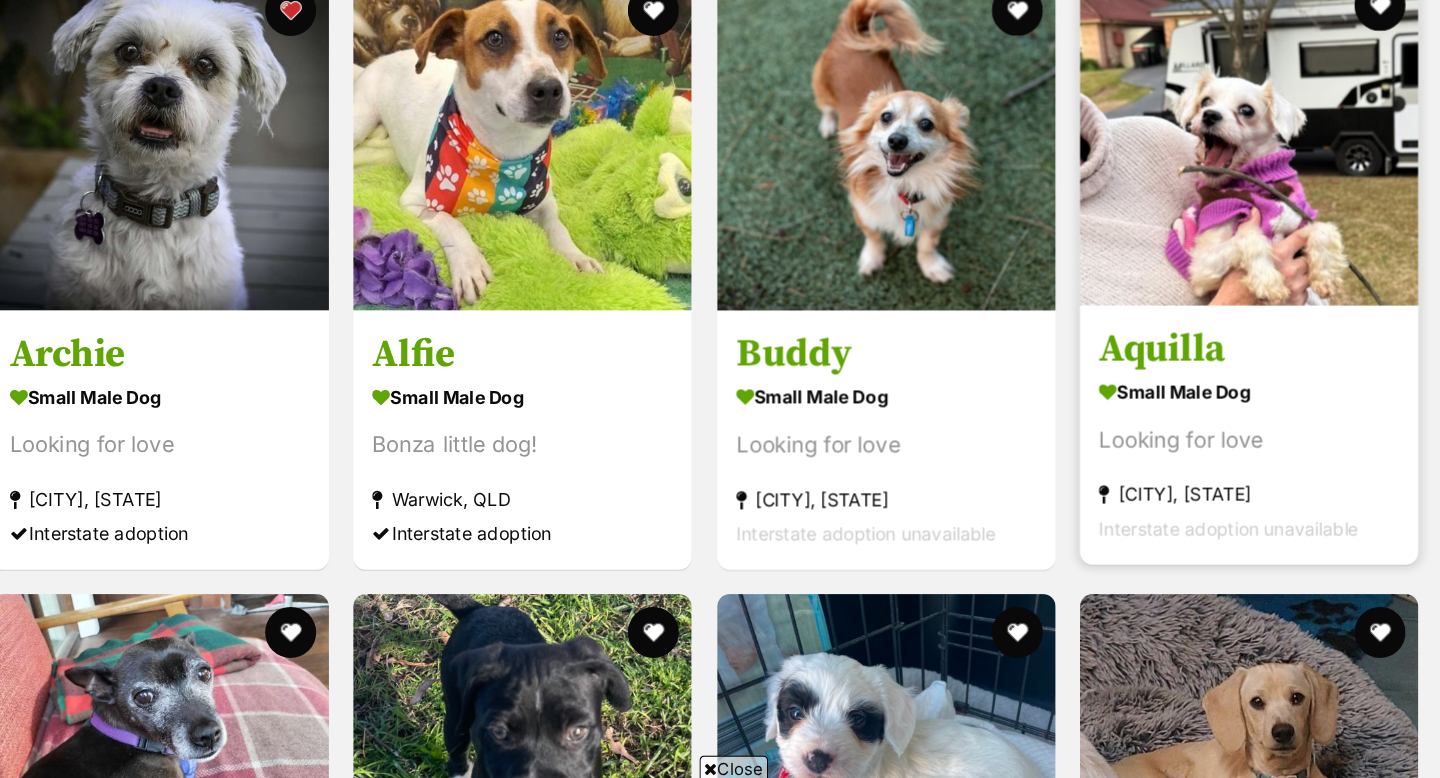 click at bounding box center [1290, 165] 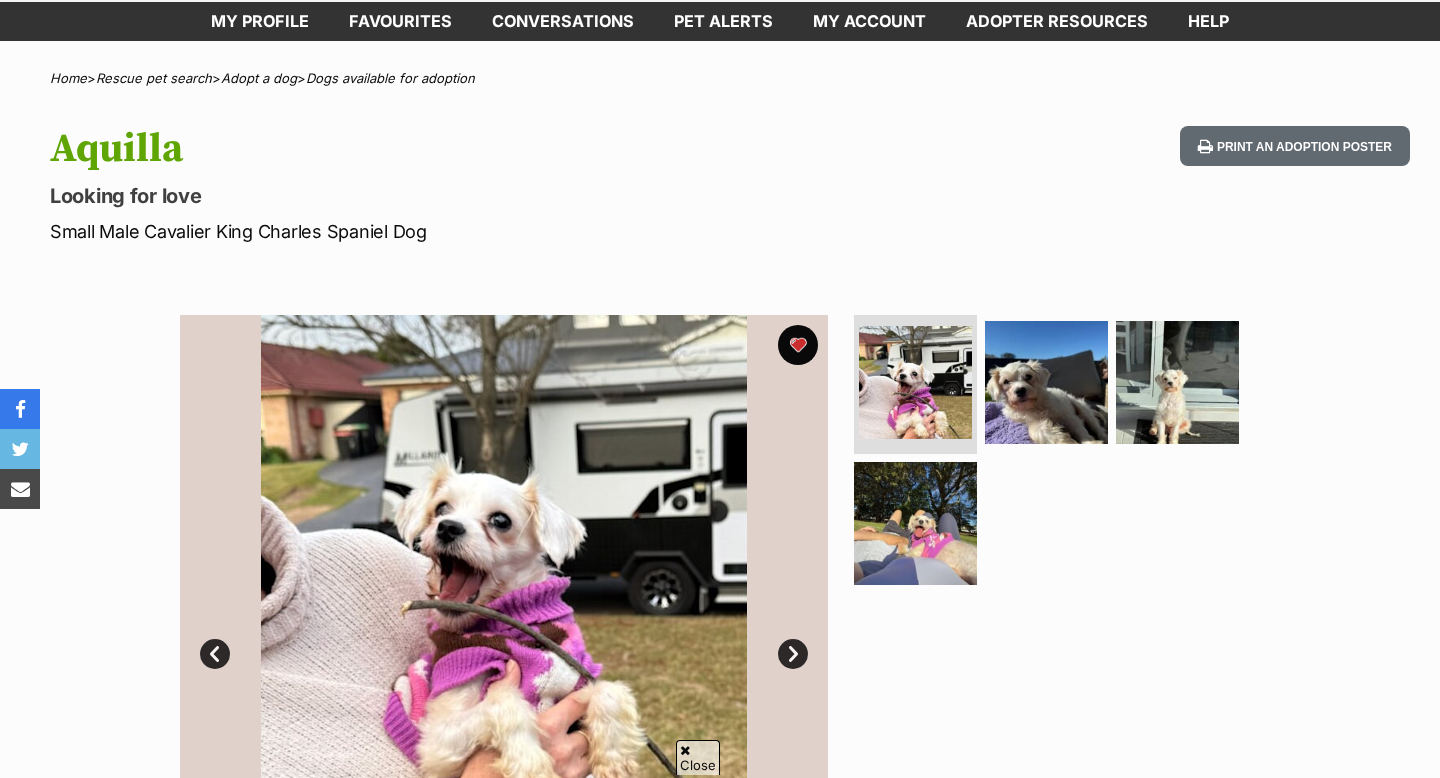 scroll, scrollTop: 0, scrollLeft: 0, axis: both 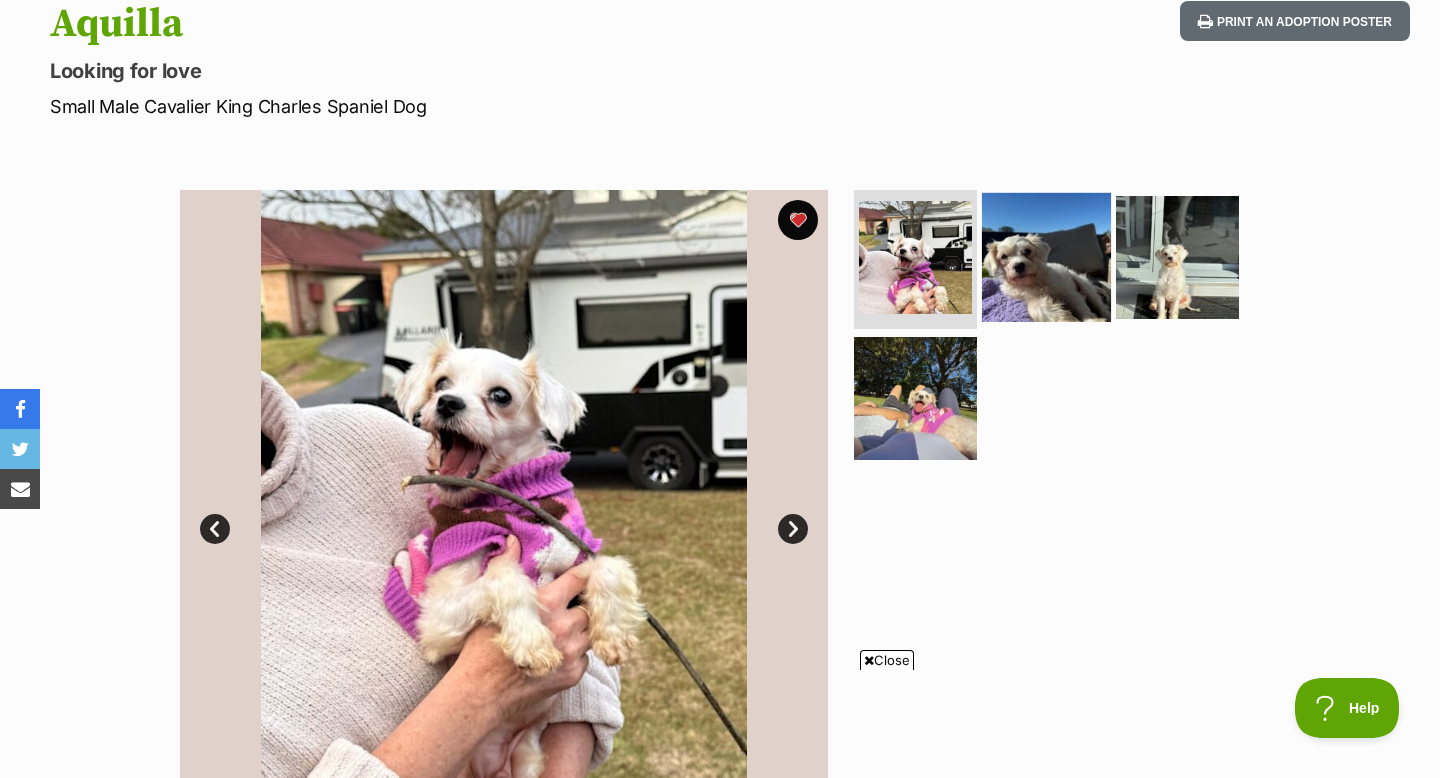 click at bounding box center (1046, 256) 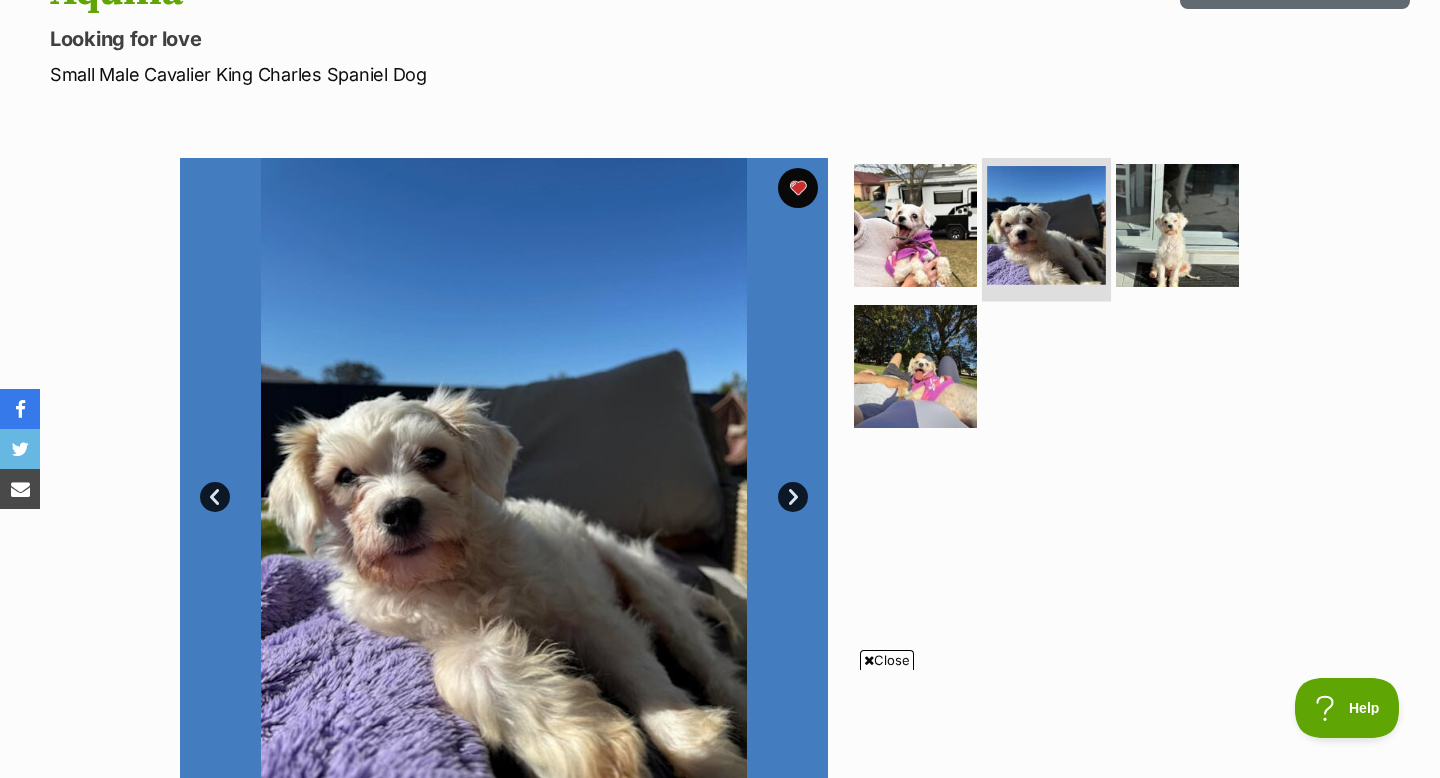 scroll, scrollTop: 282, scrollLeft: 0, axis: vertical 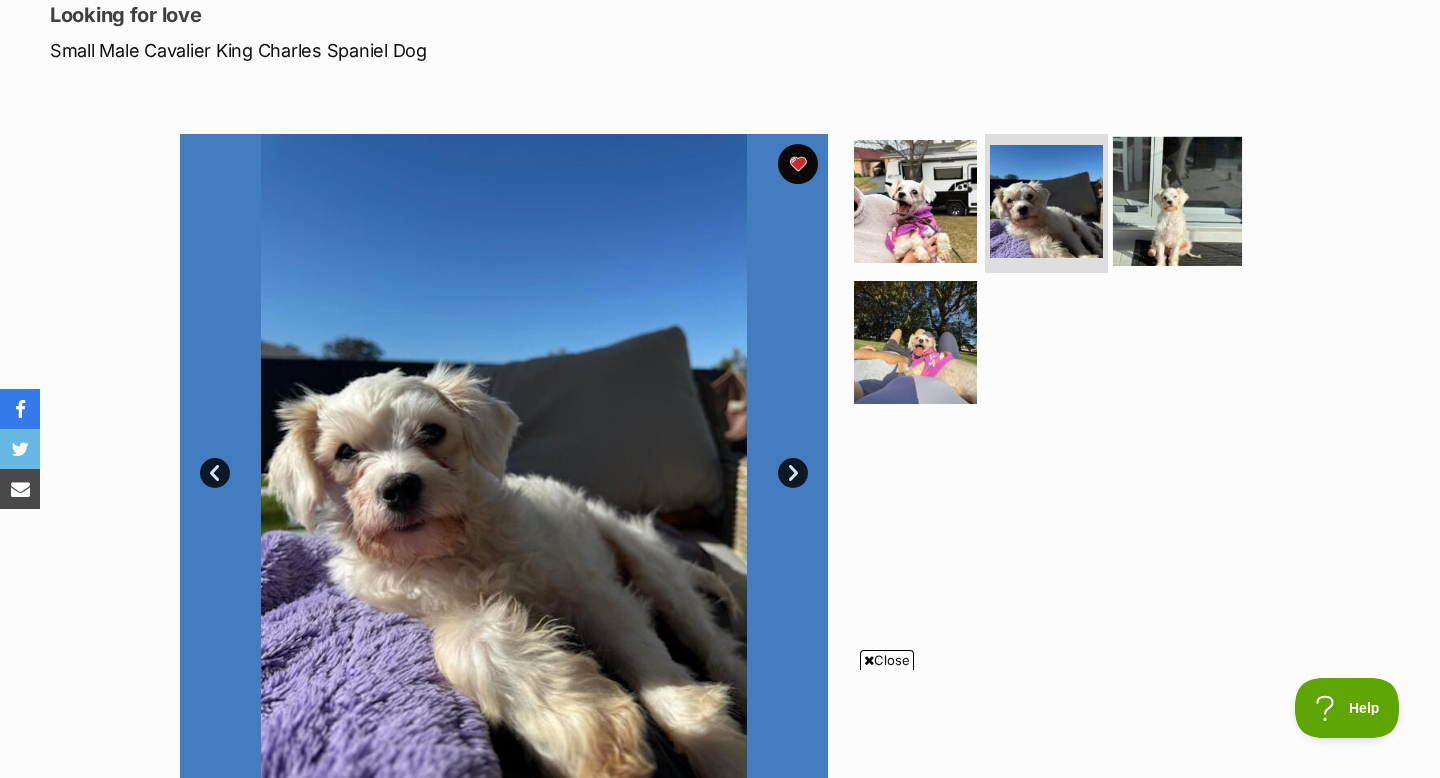 click at bounding box center [1177, 200] 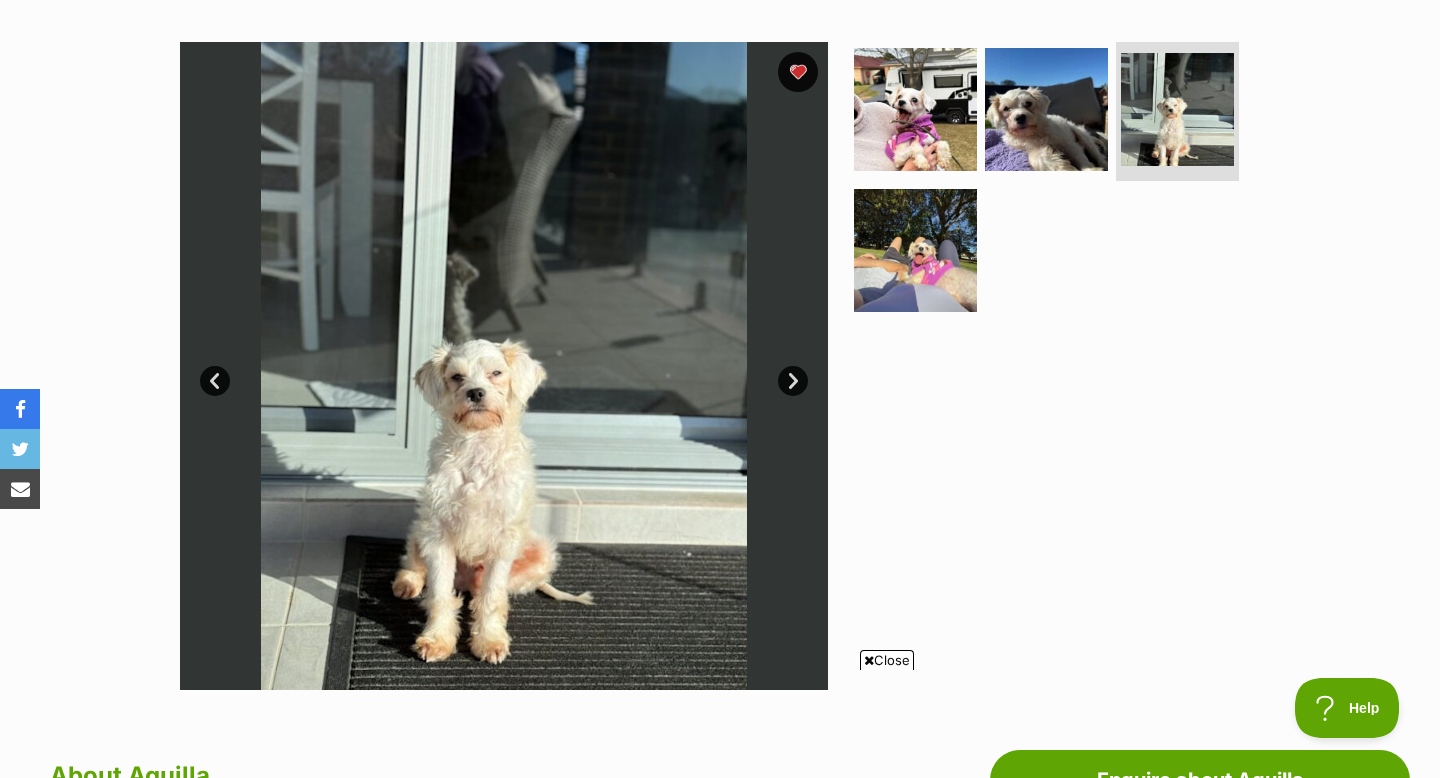 scroll, scrollTop: 387, scrollLeft: 0, axis: vertical 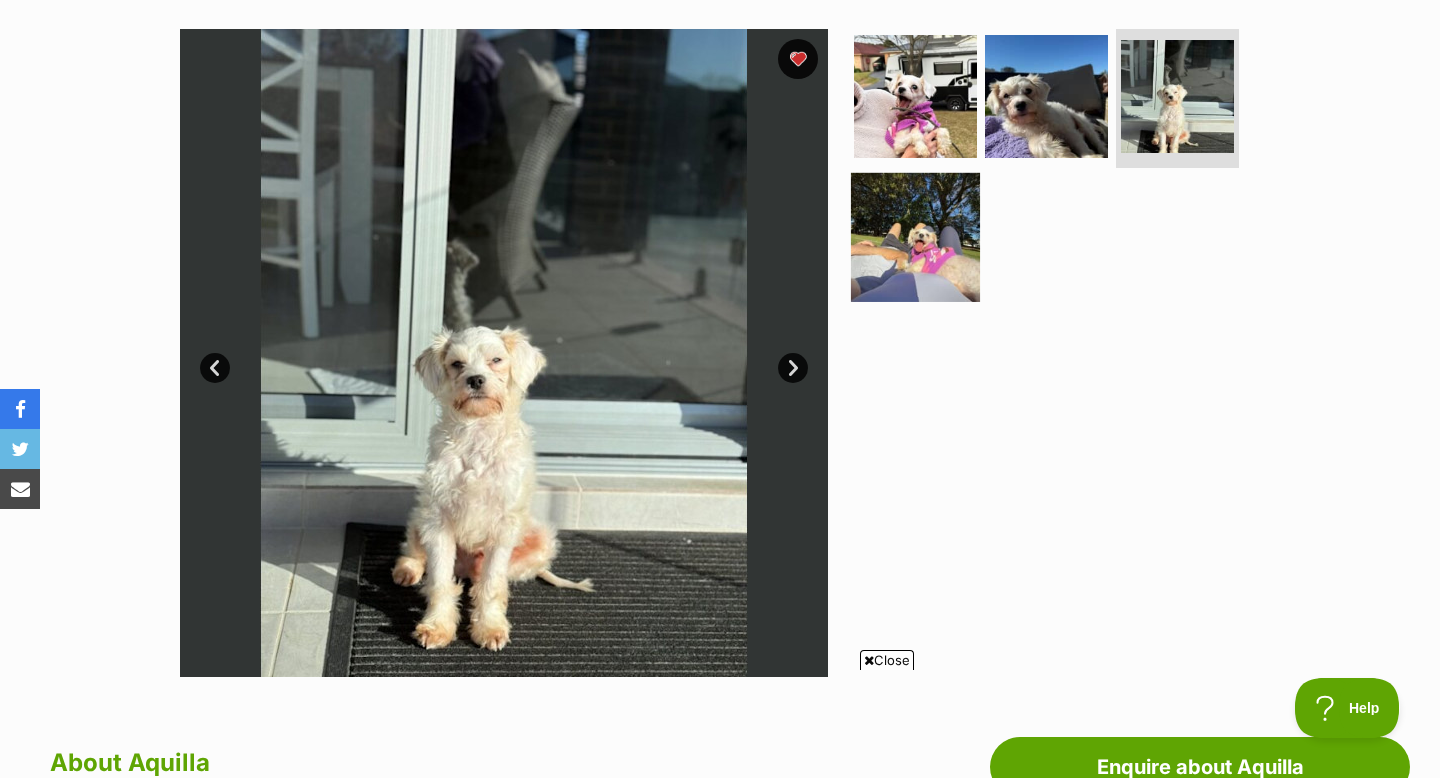 click at bounding box center (915, 237) 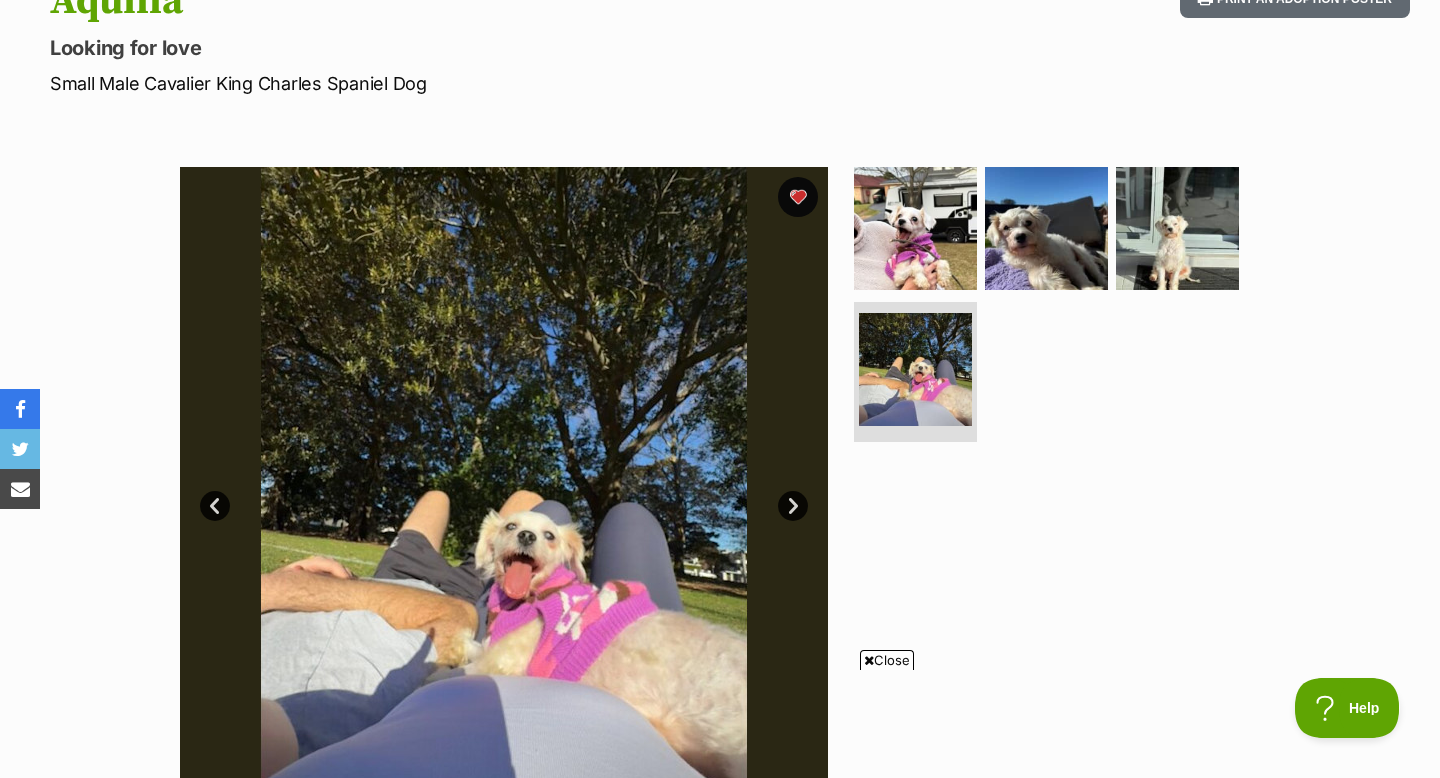 scroll, scrollTop: 244, scrollLeft: 0, axis: vertical 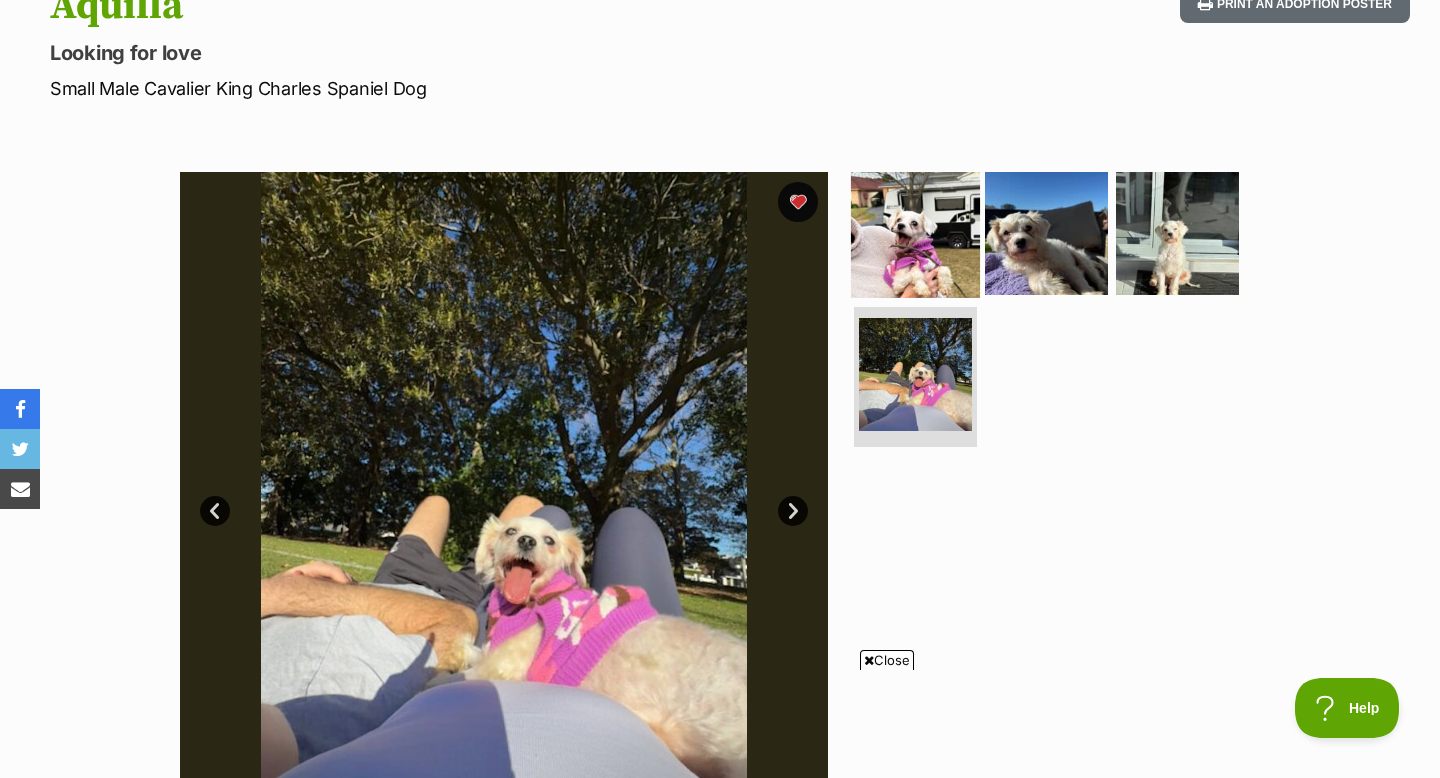 click at bounding box center [915, 232] 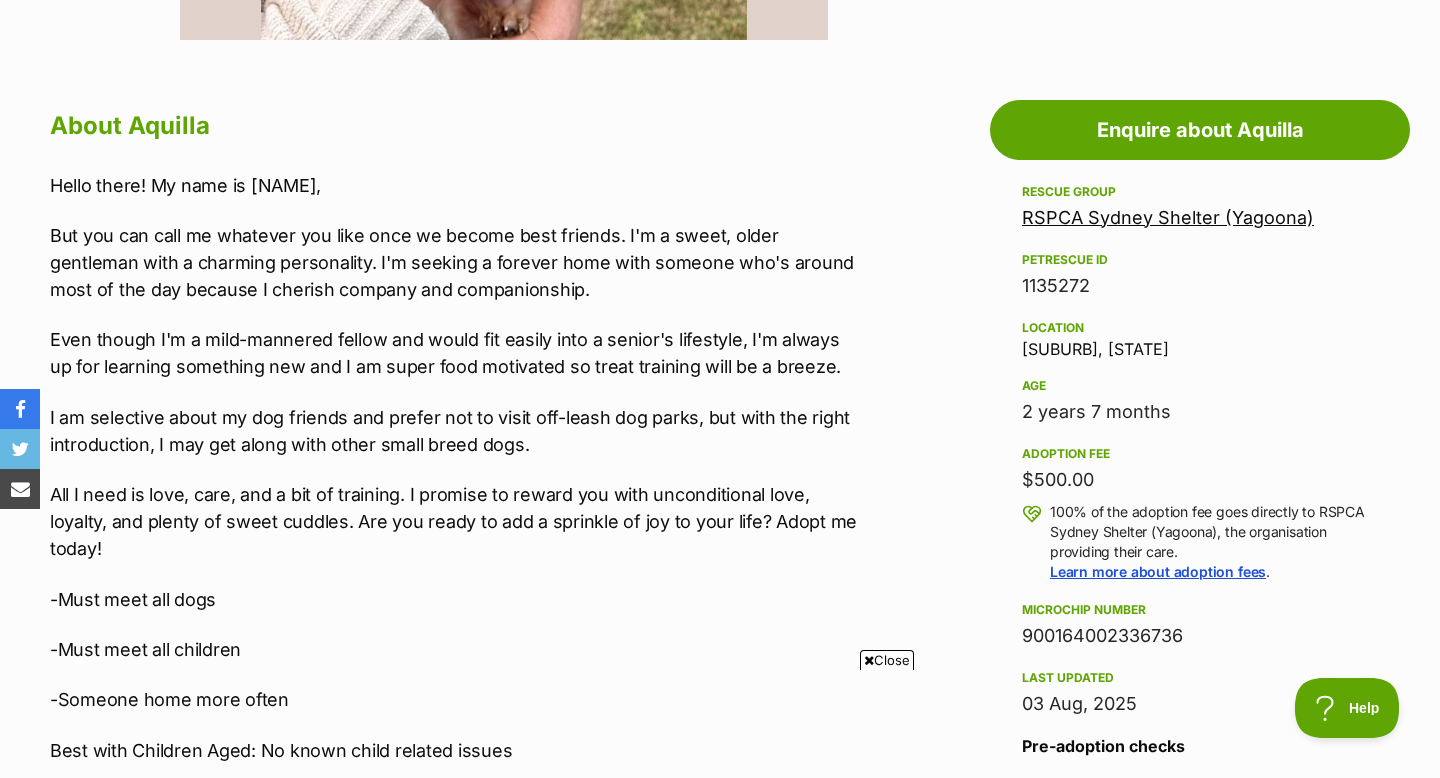 scroll, scrollTop: 1080, scrollLeft: 0, axis: vertical 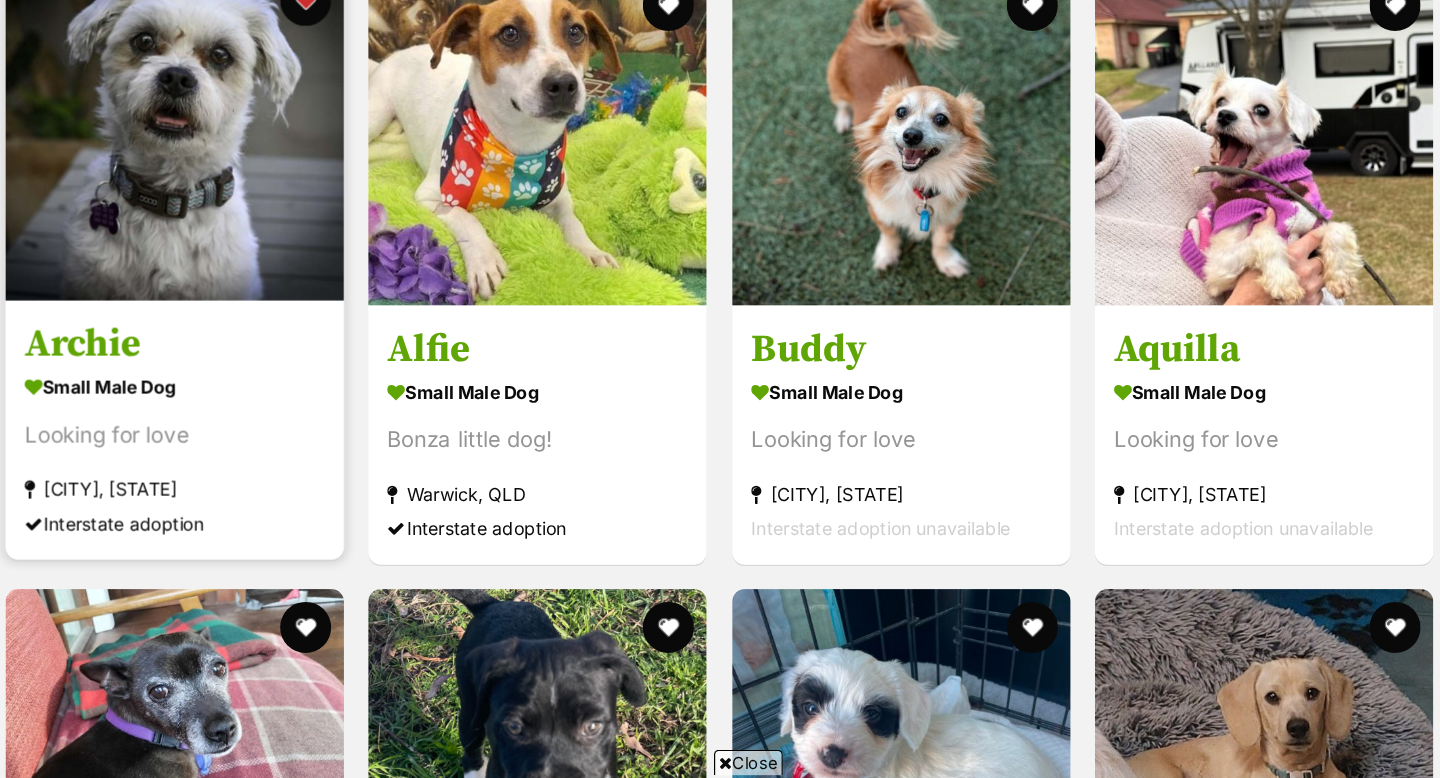 click at bounding box center [437, 165] 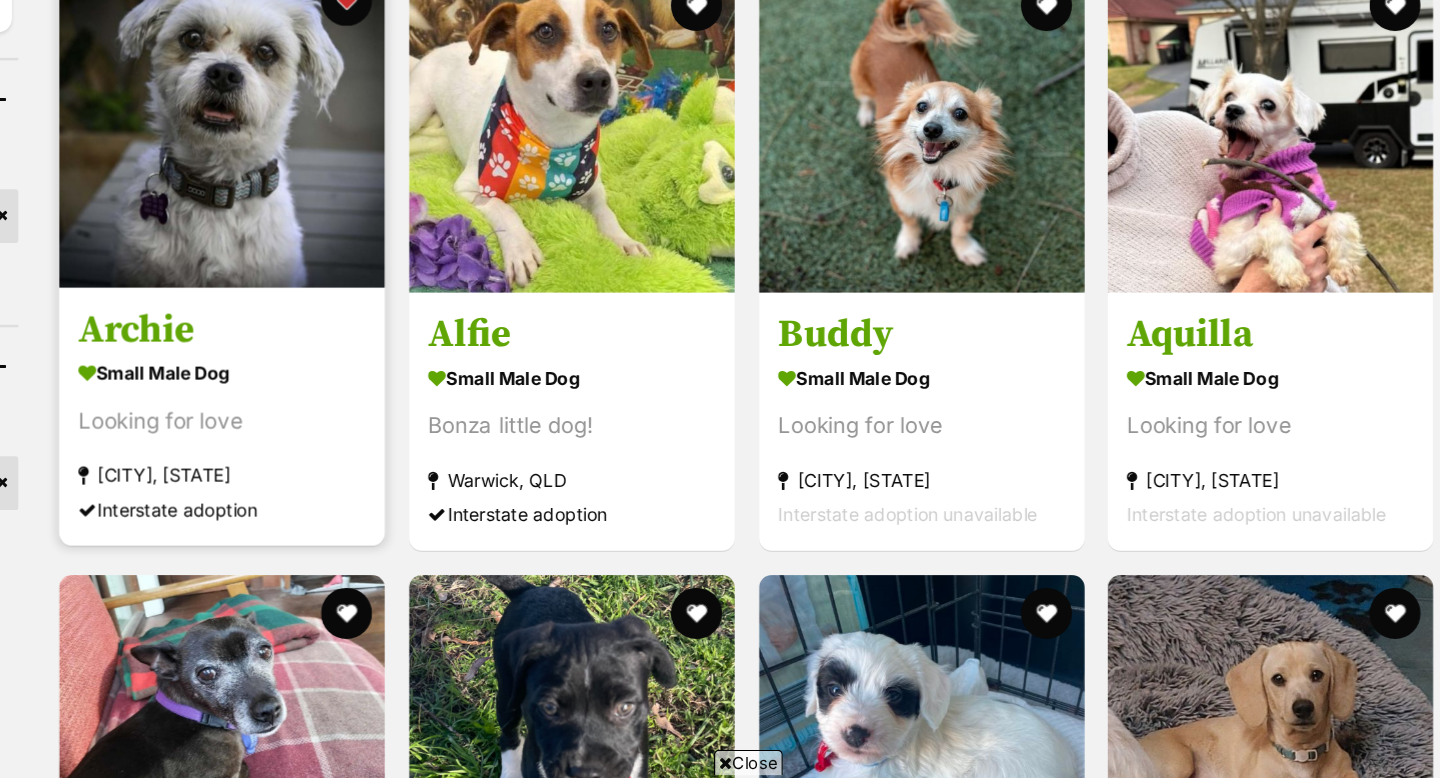 scroll, scrollTop: 0, scrollLeft: 0, axis: both 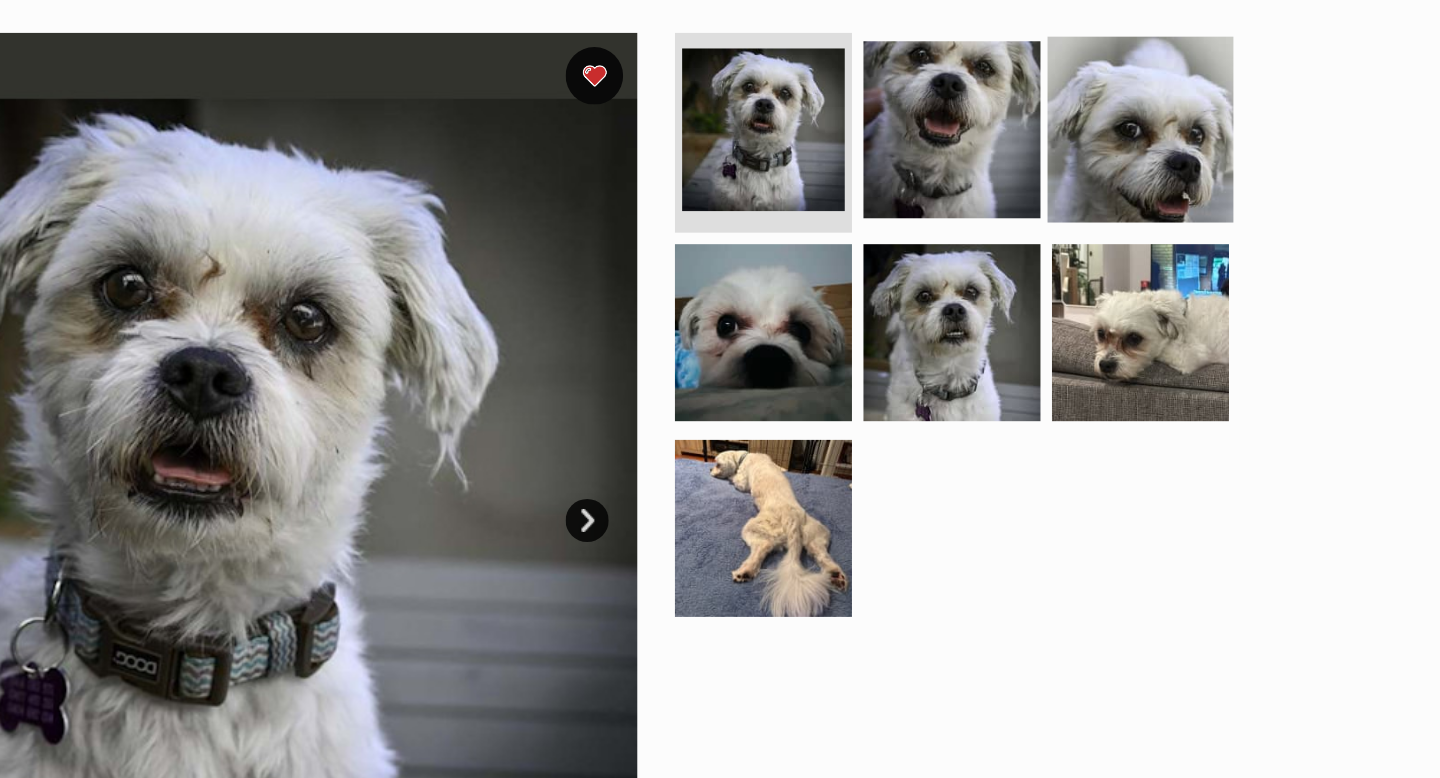 click at bounding box center [1177, 145] 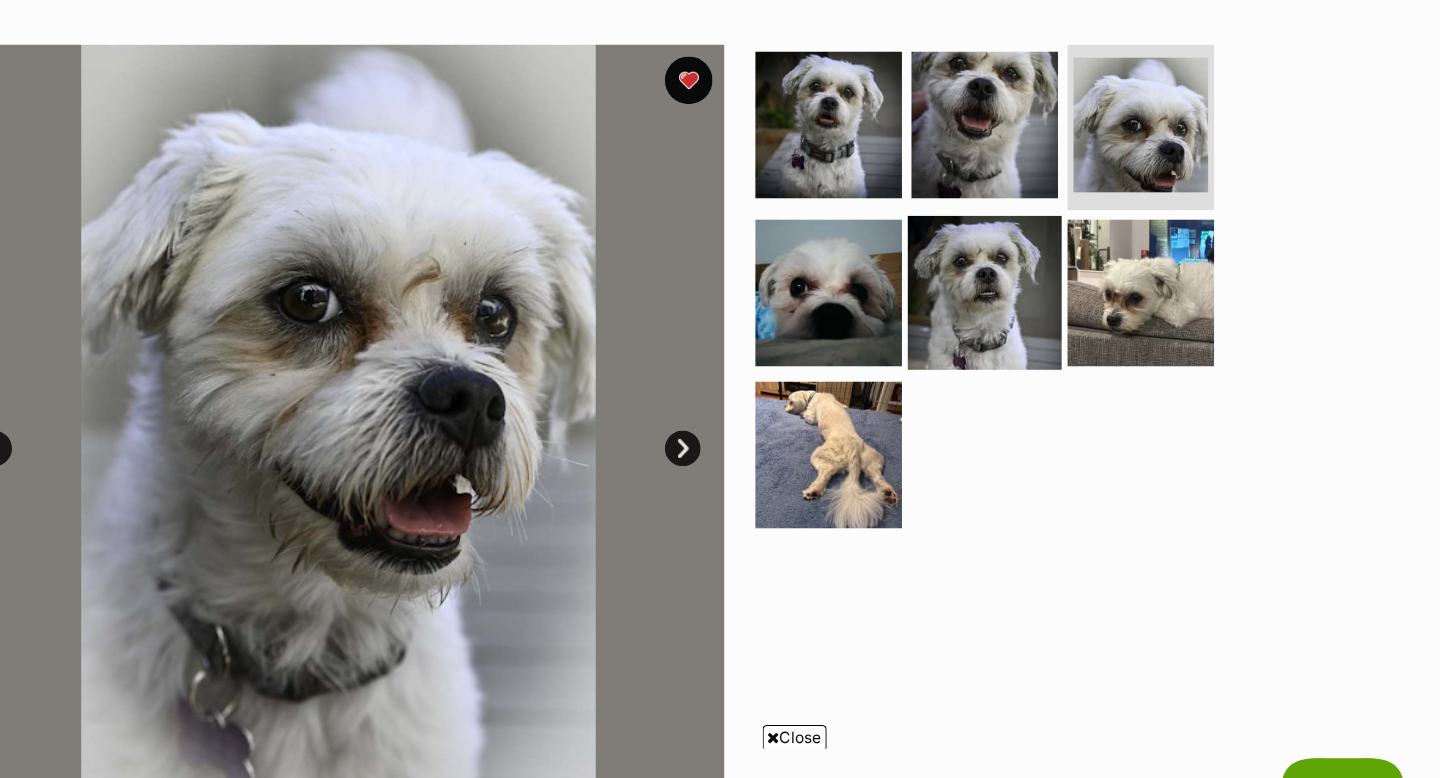 click at bounding box center [1046, 287] 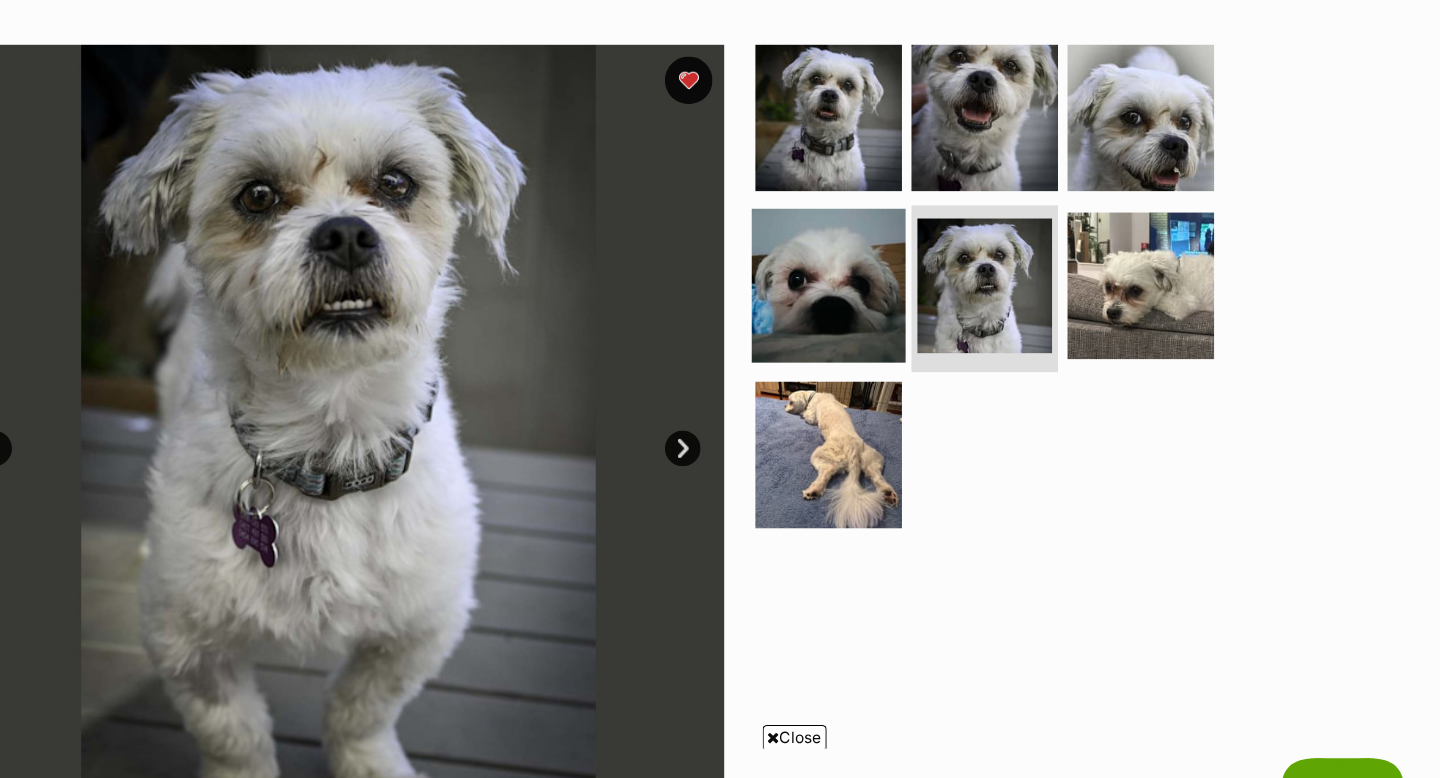 click at bounding box center [915, 281] 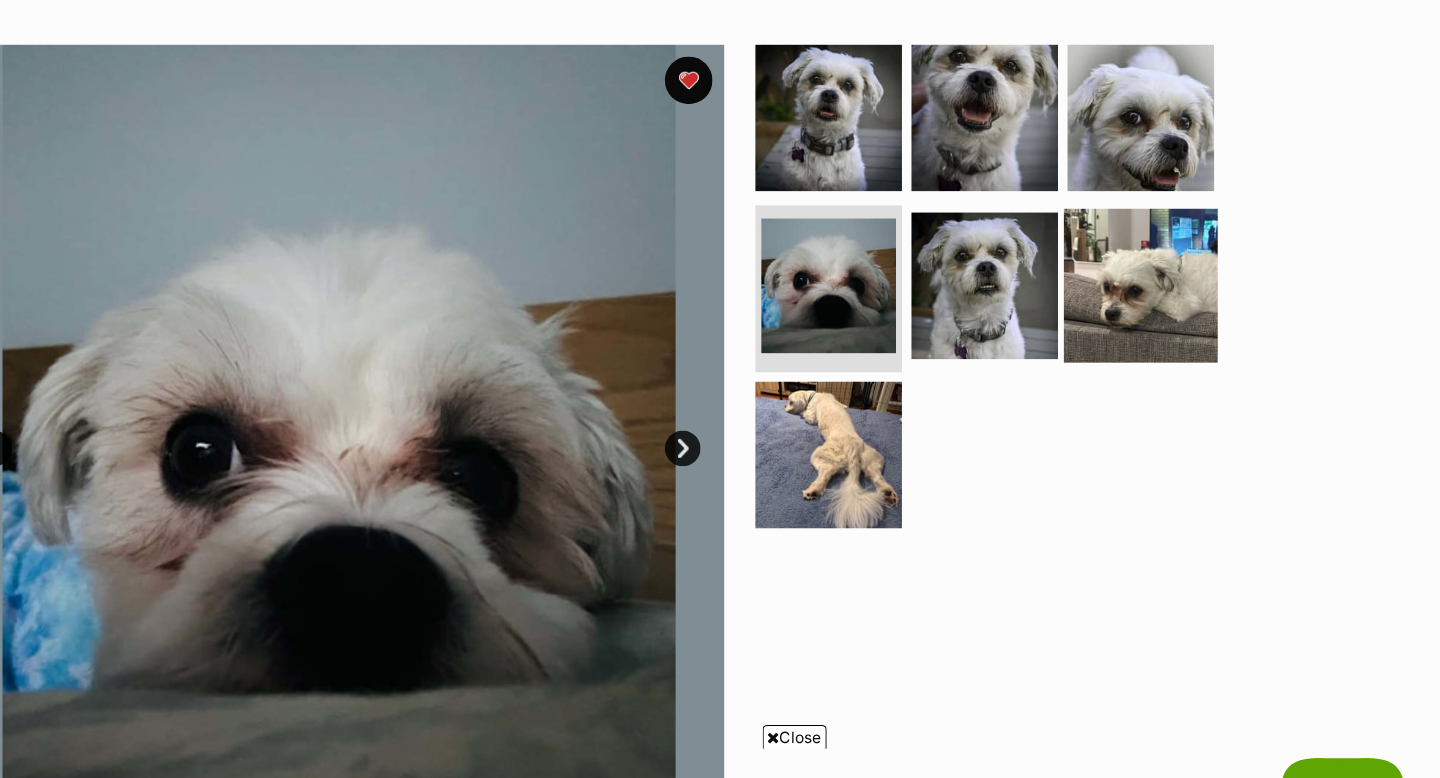 click at bounding box center [1177, 281] 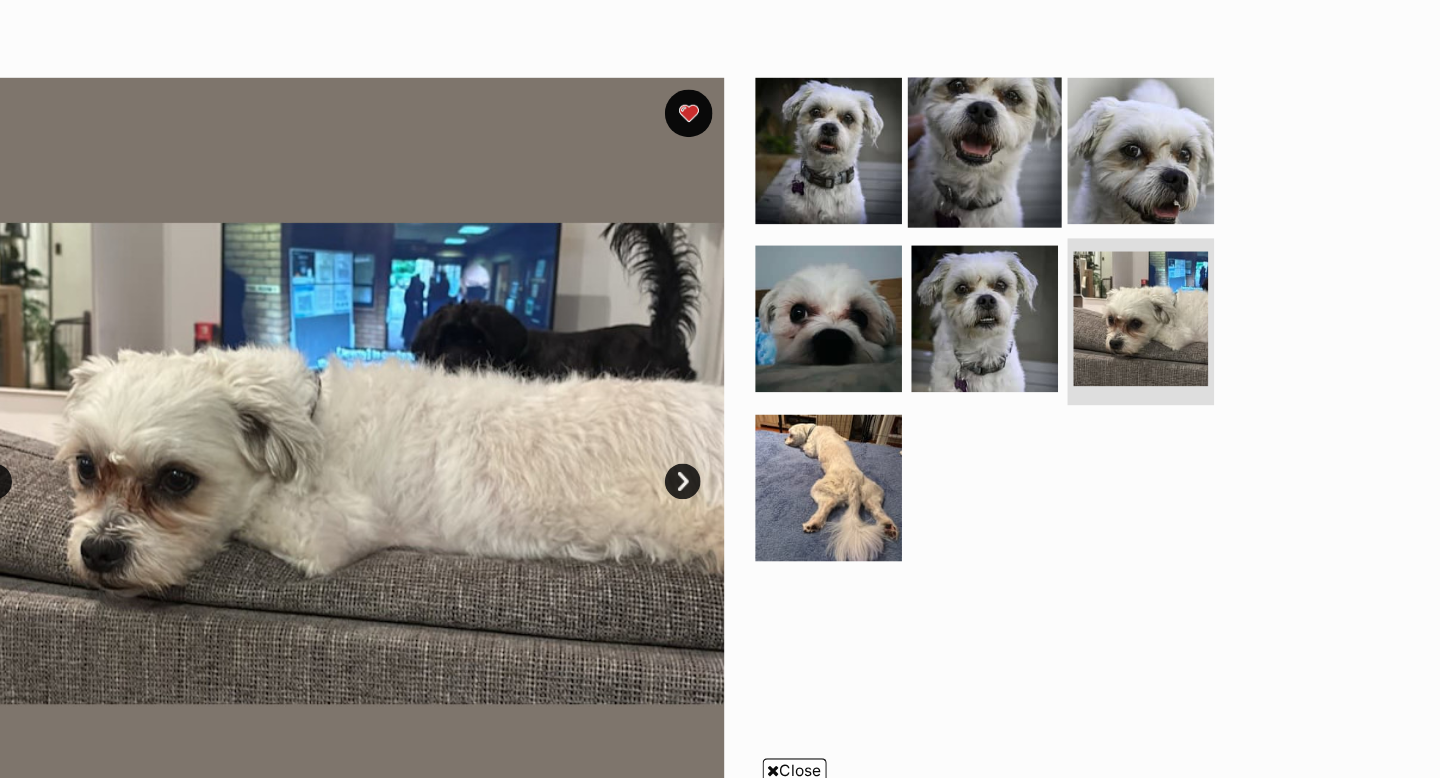 click at bounding box center (1046, 139) 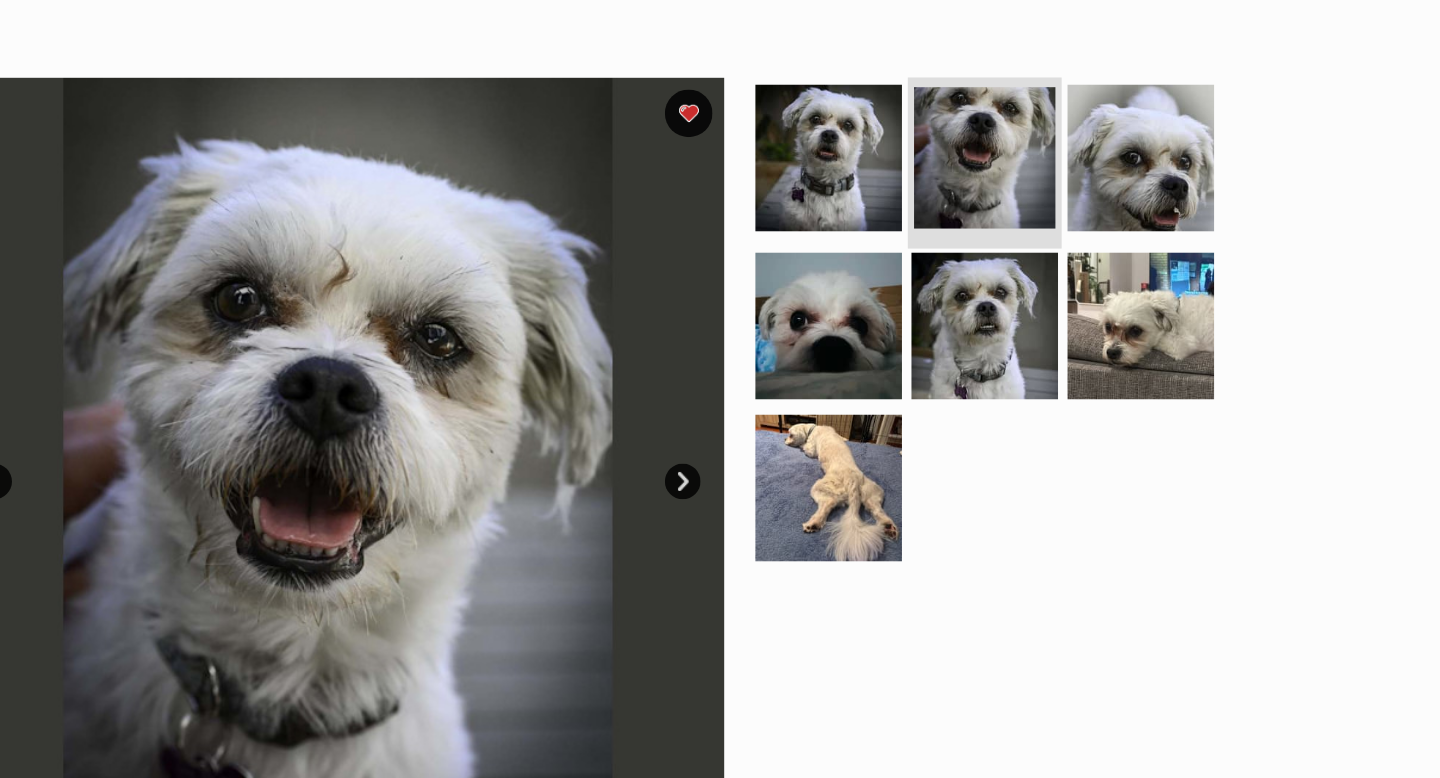 scroll, scrollTop: 0, scrollLeft: 0, axis: both 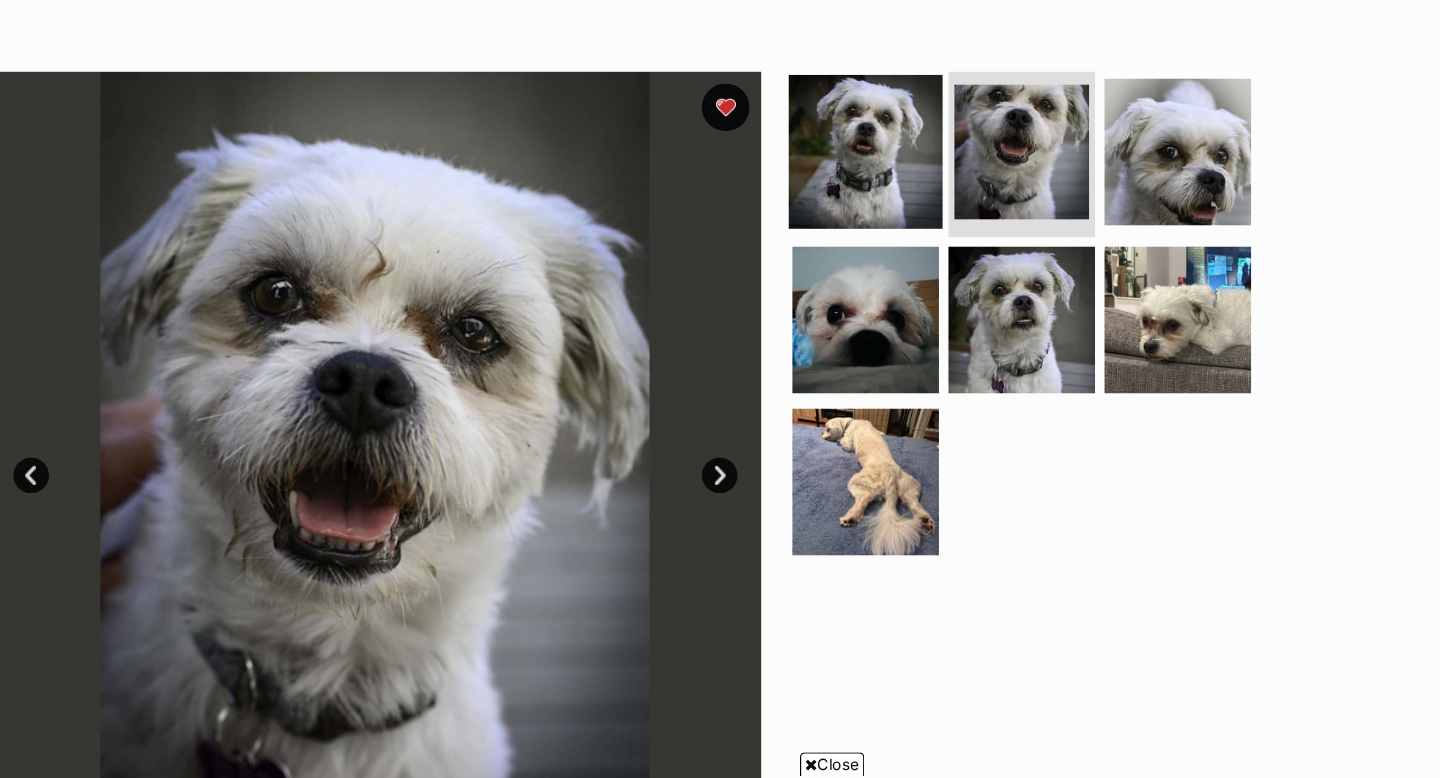 click at bounding box center [915, 145] 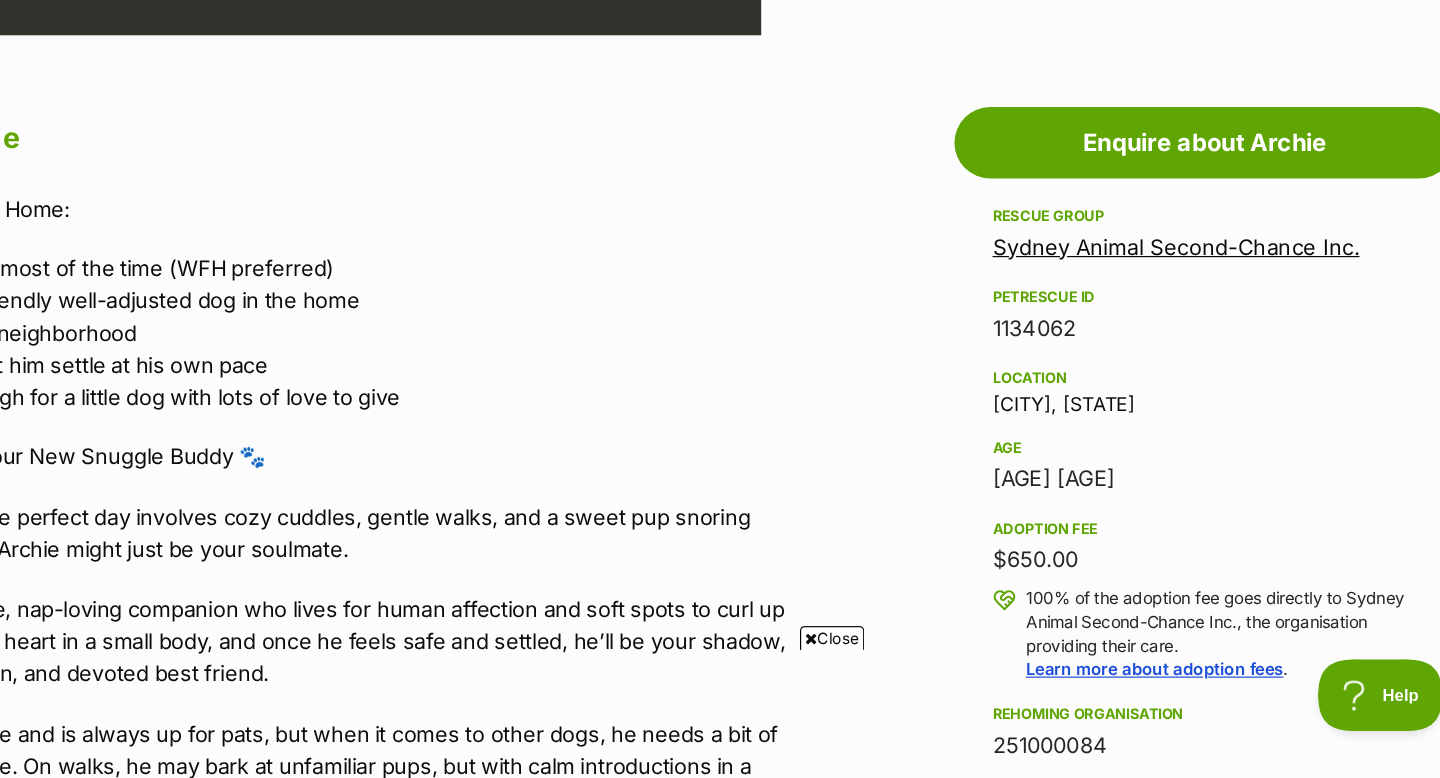 scroll, scrollTop: 928, scrollLeft: 0, axis: vertical 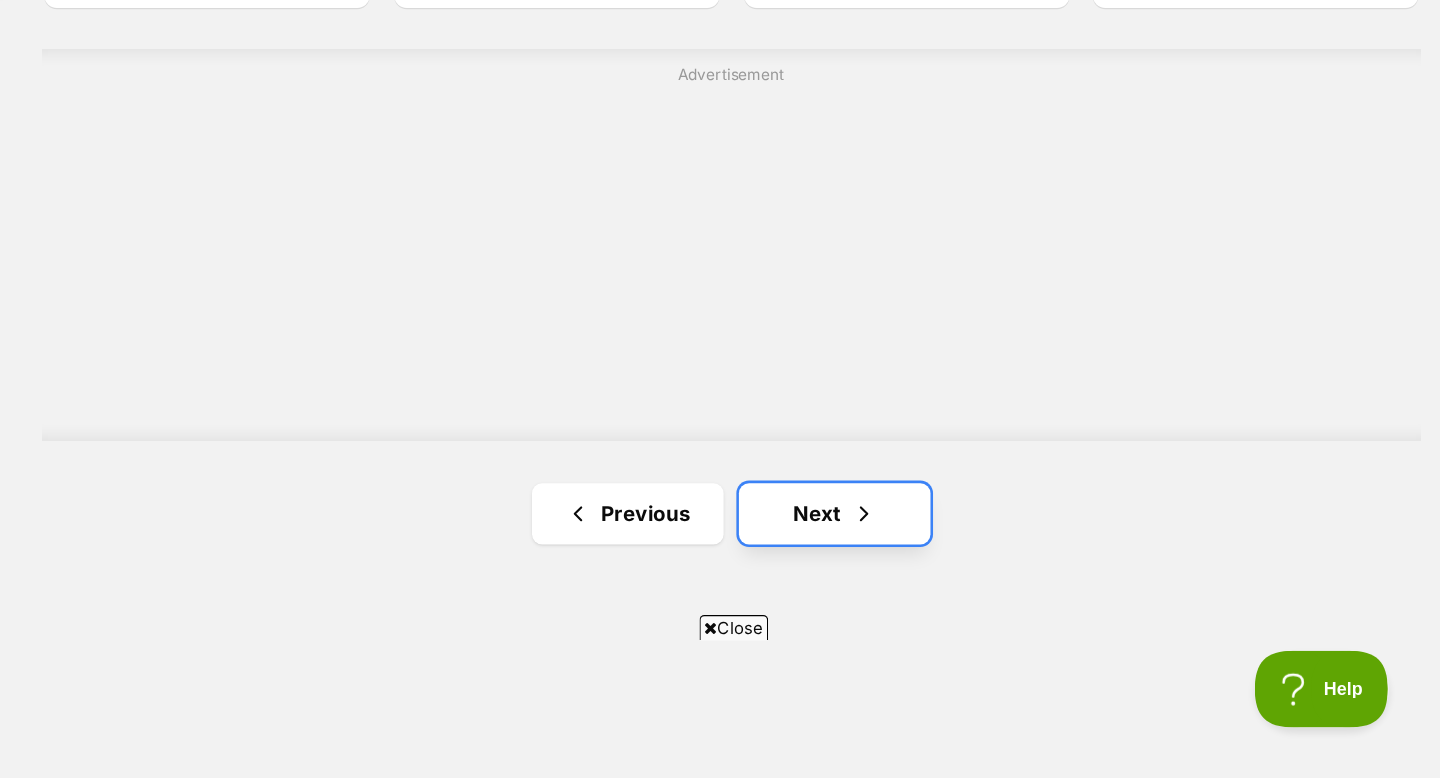 click on "Next" at bounding box center (966, 571) 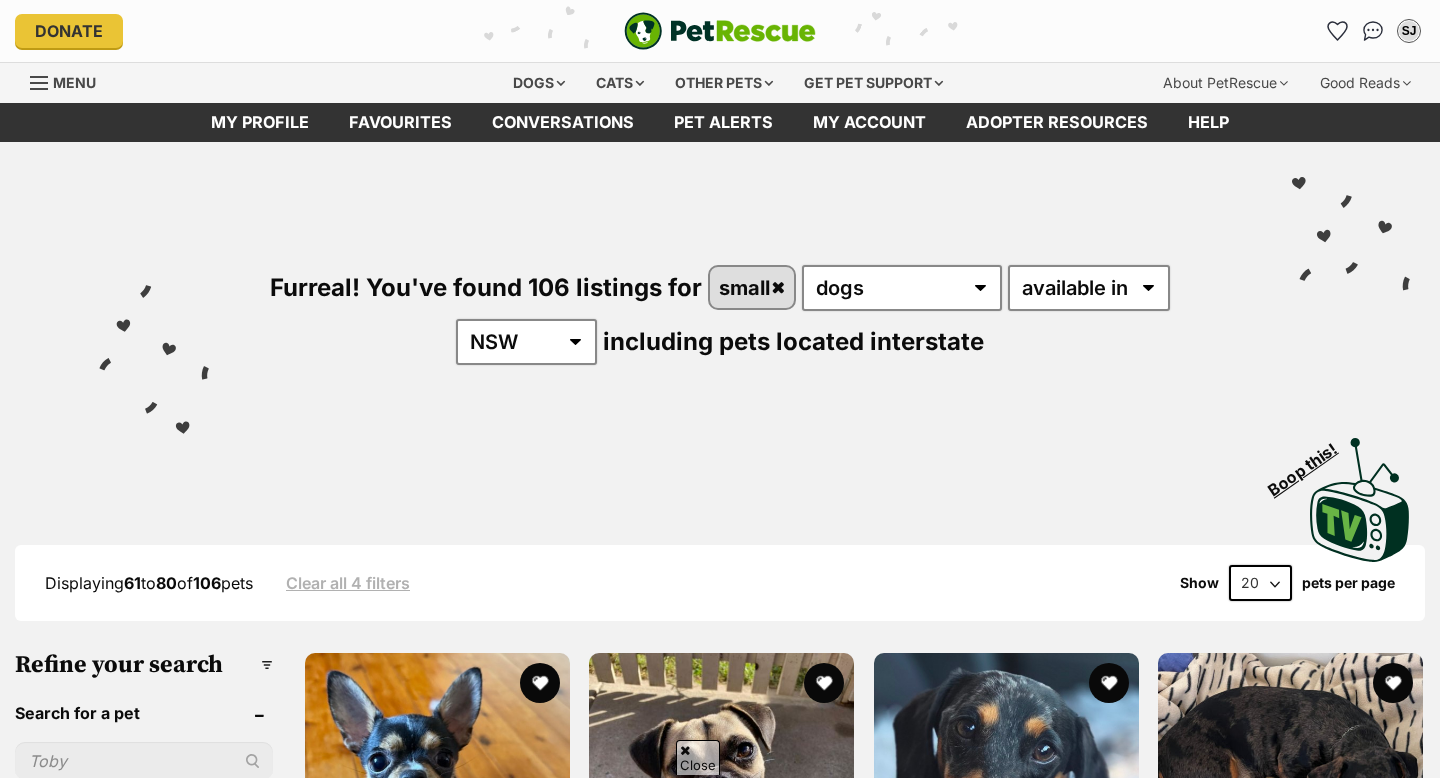 scroll, scrollTop: 424, scrollLeft: 0, axis: vertical 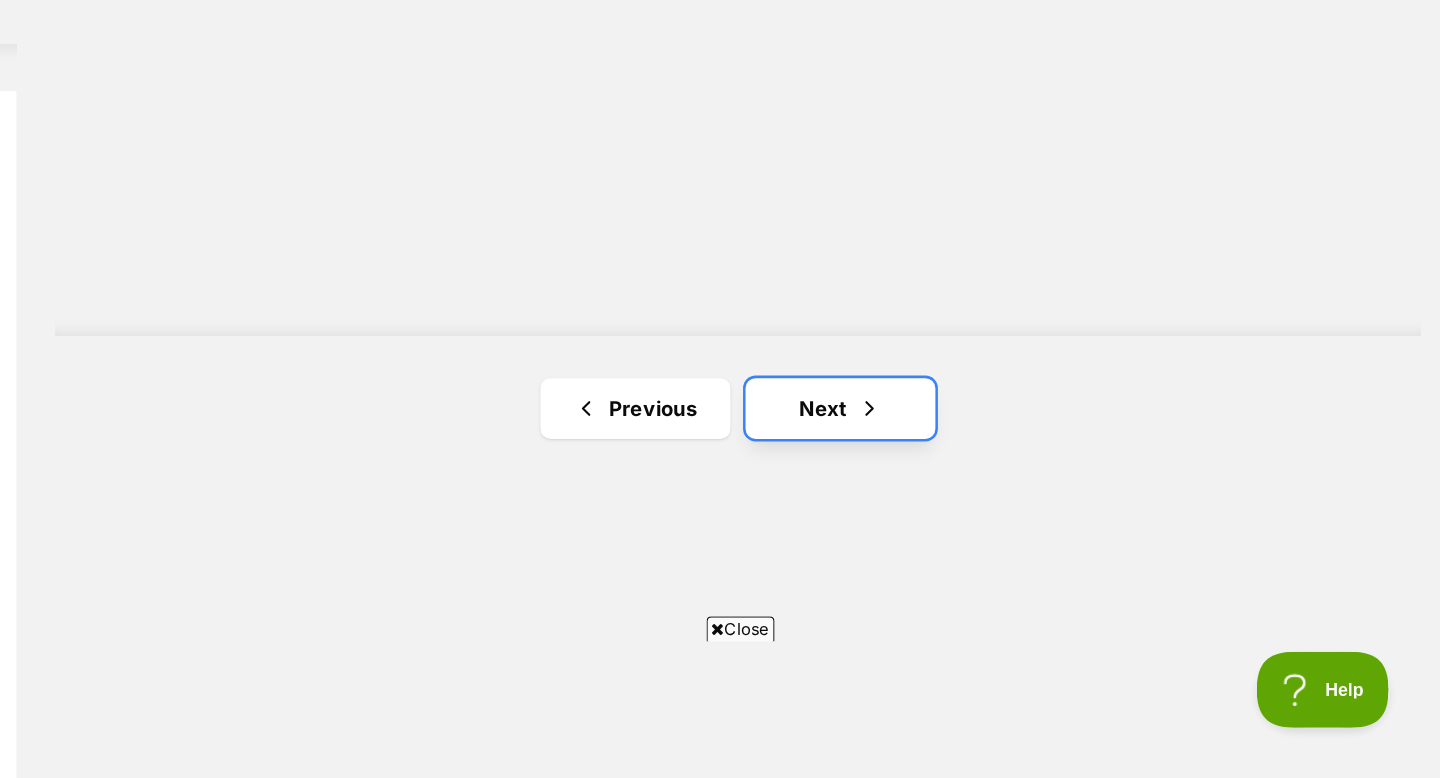 click on "Next" at bounding box center (966, 486) 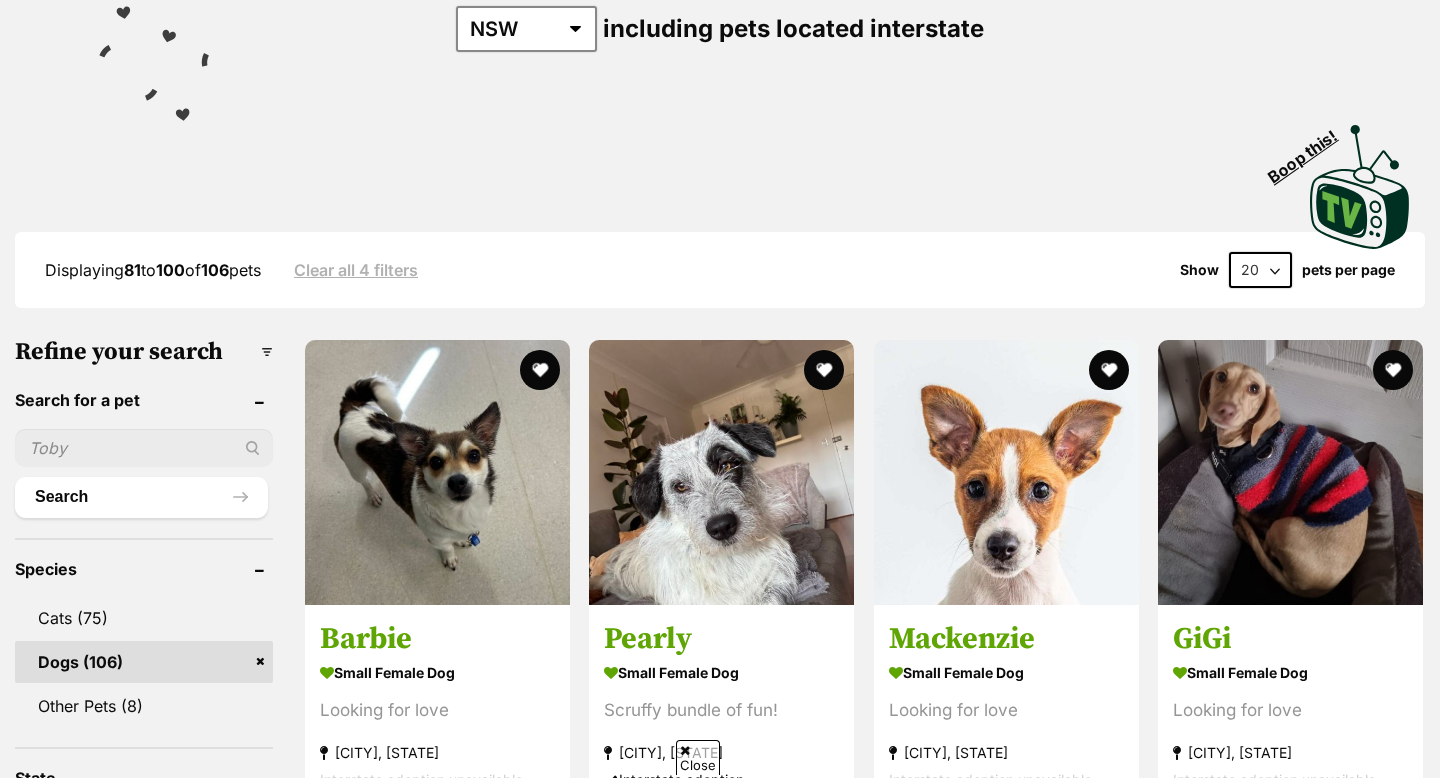 scroll, scrollTop: 320, scrollLeft: 0, axis: vertical 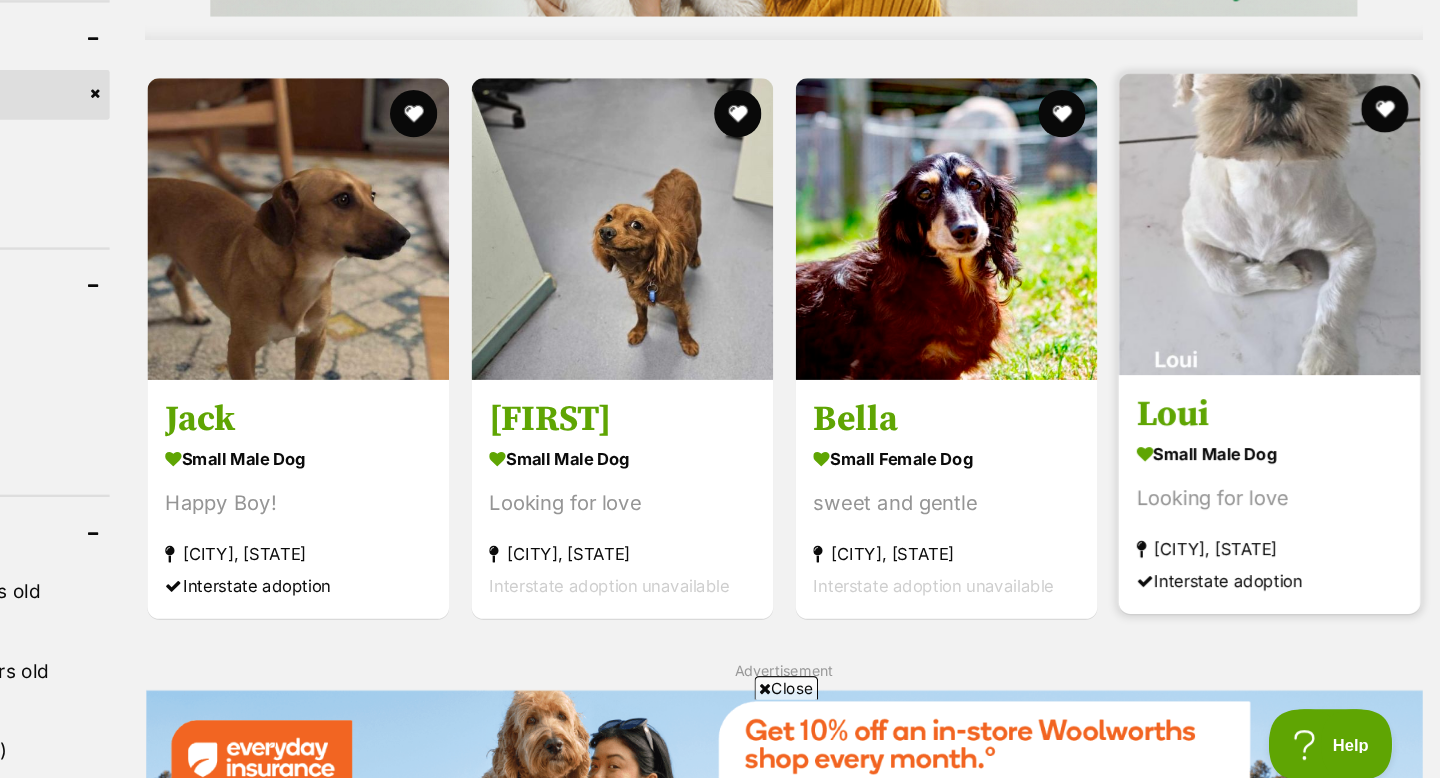 click at bounding box center [1295, 268] 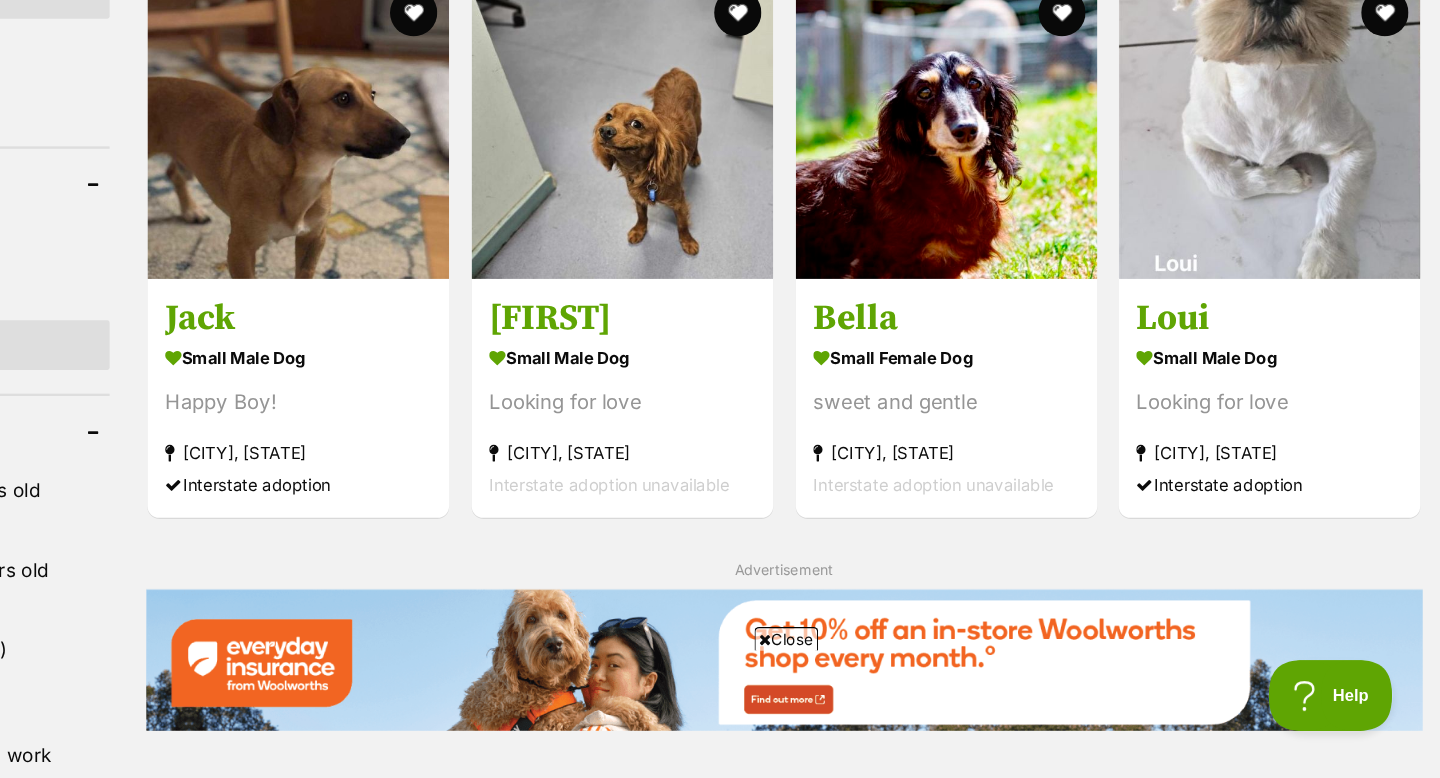 scroll, scrollTop: 1861, scrollLeft: 0, axis: vertical 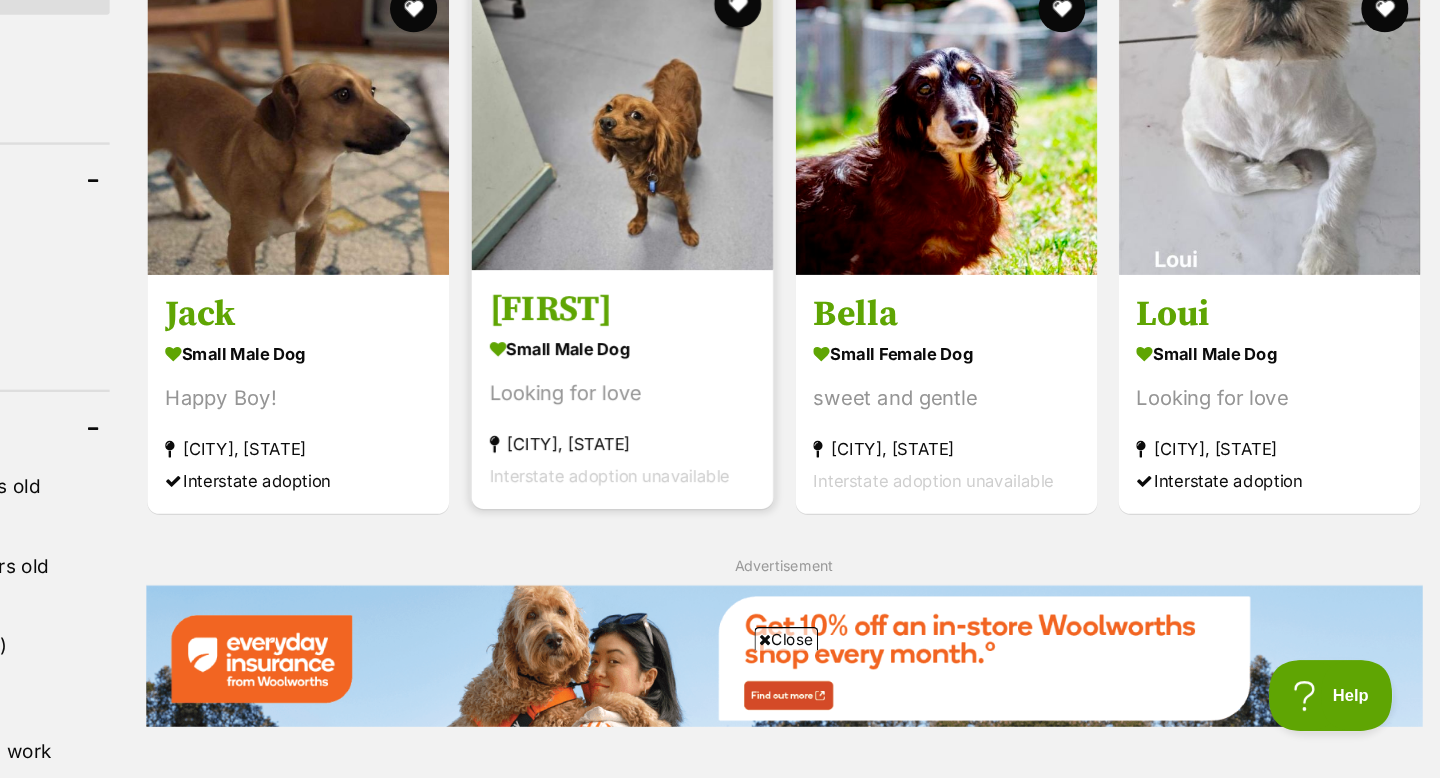 click at bounding box center [748, 220] 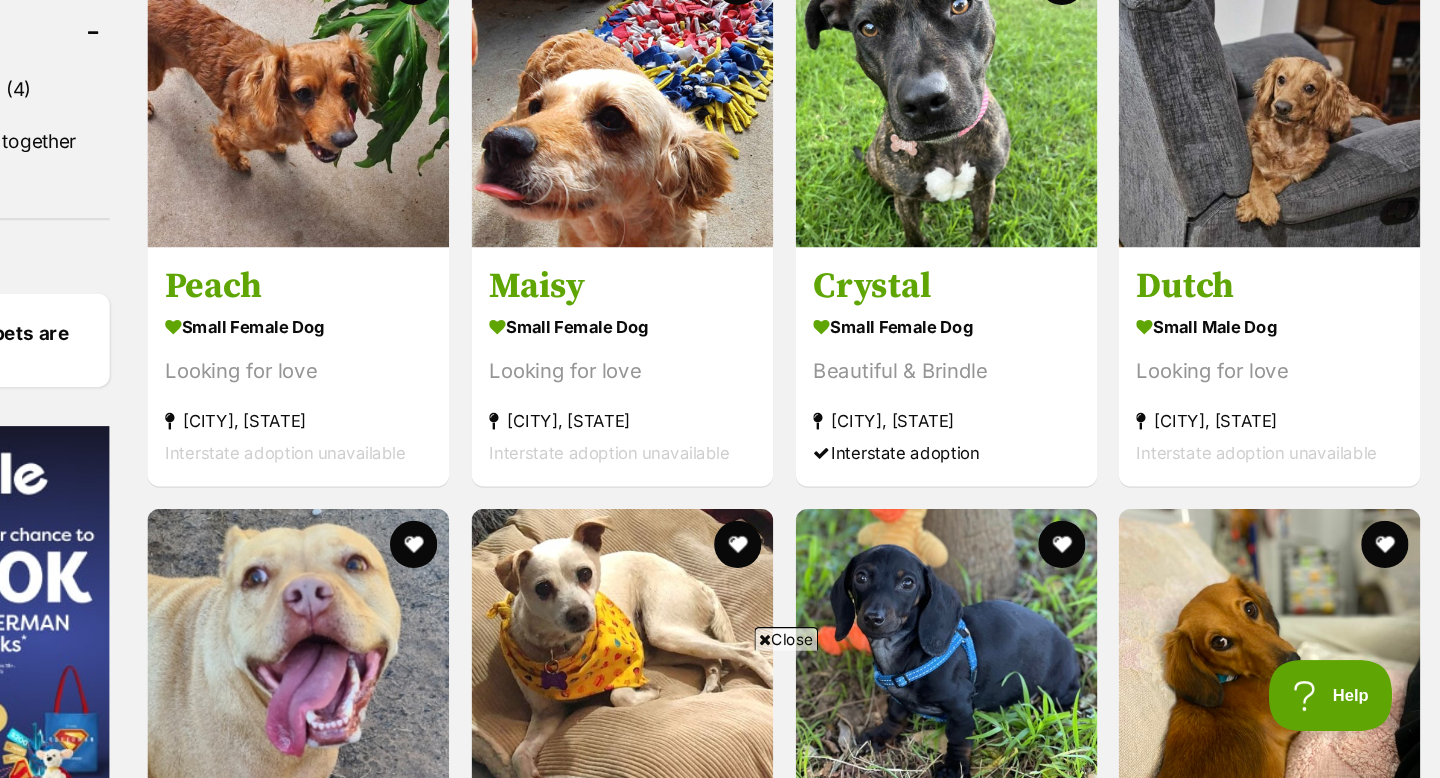 scroll, scrollTop: 2580, scrollLeft: 0, axis: vertical 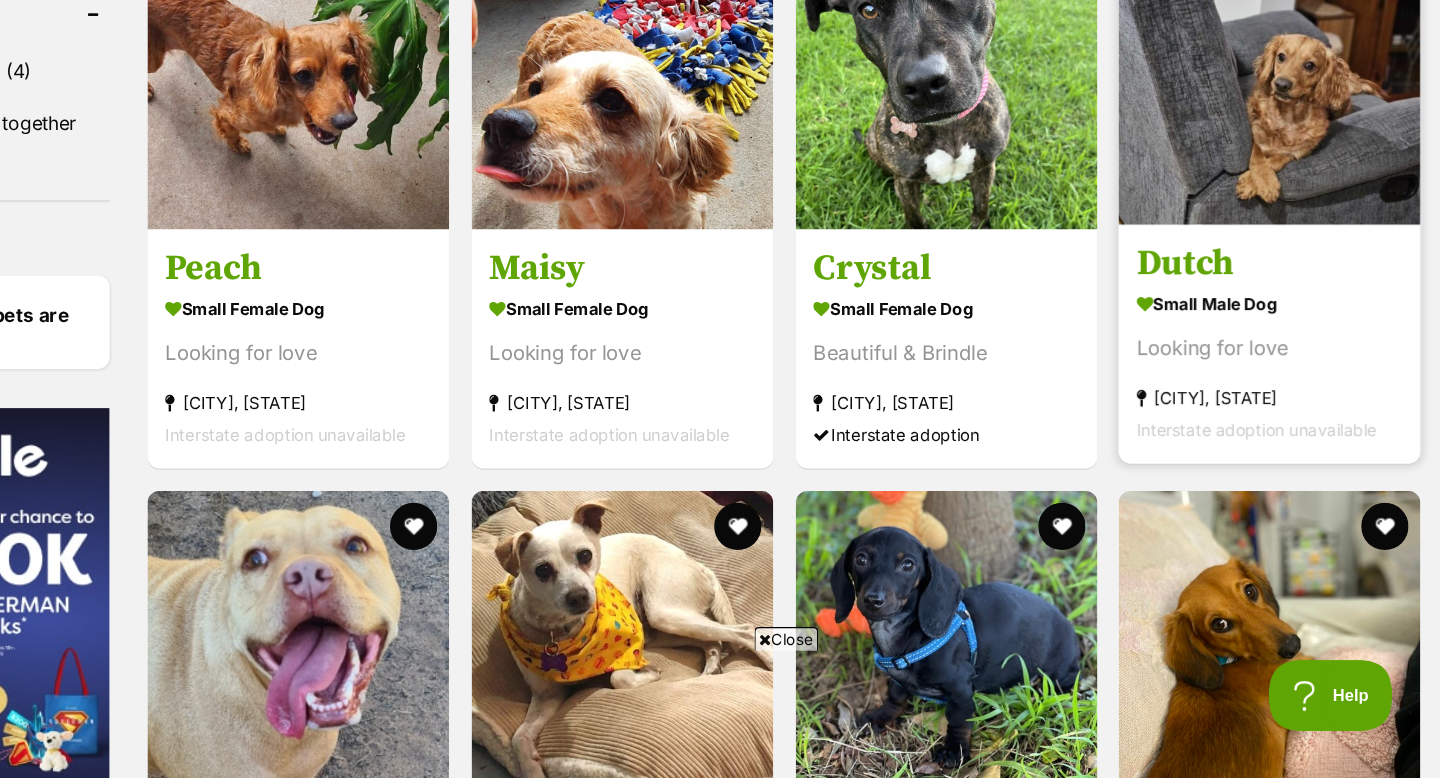 click at bounding box center [1295, 182] 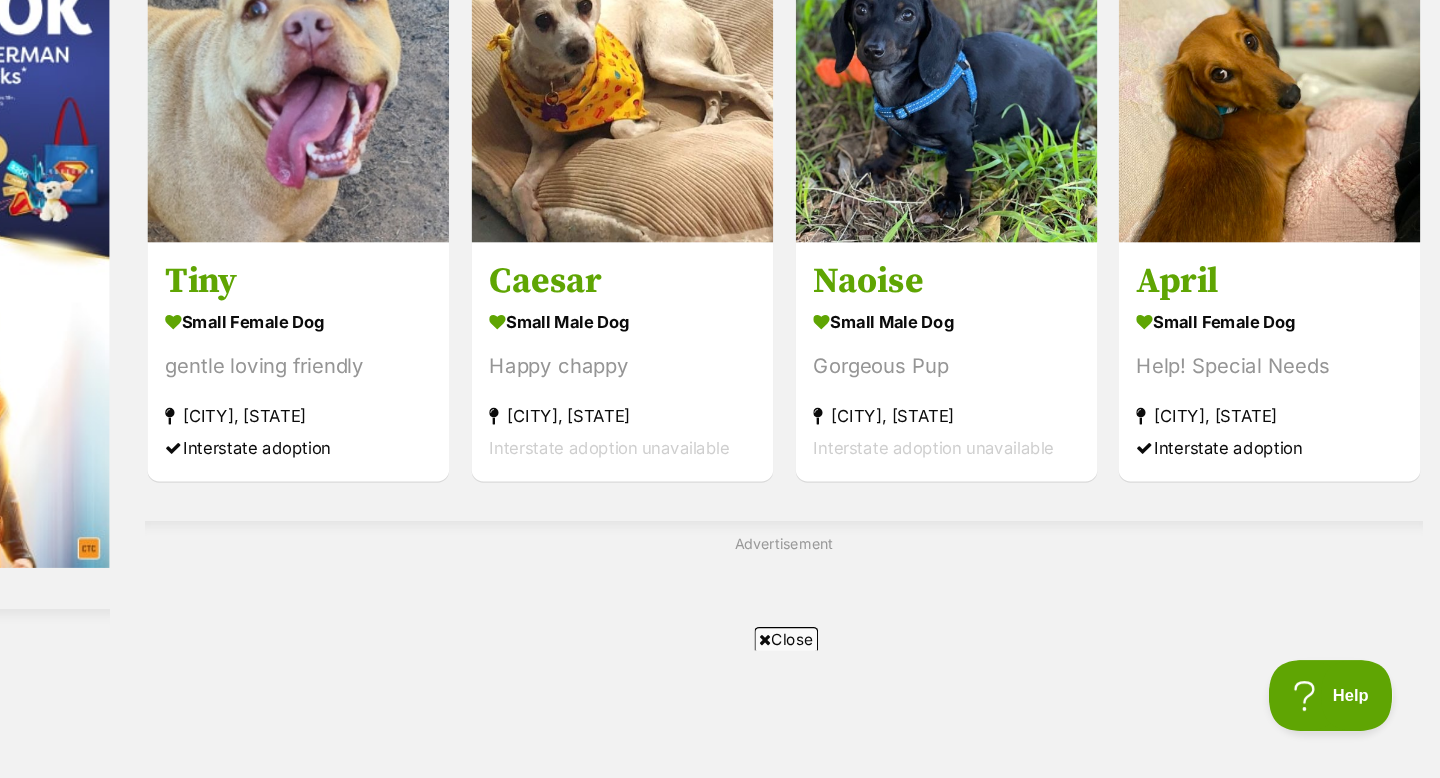 scroll, scrollTop: 3046, scrollLeft: 0, axis: vertical 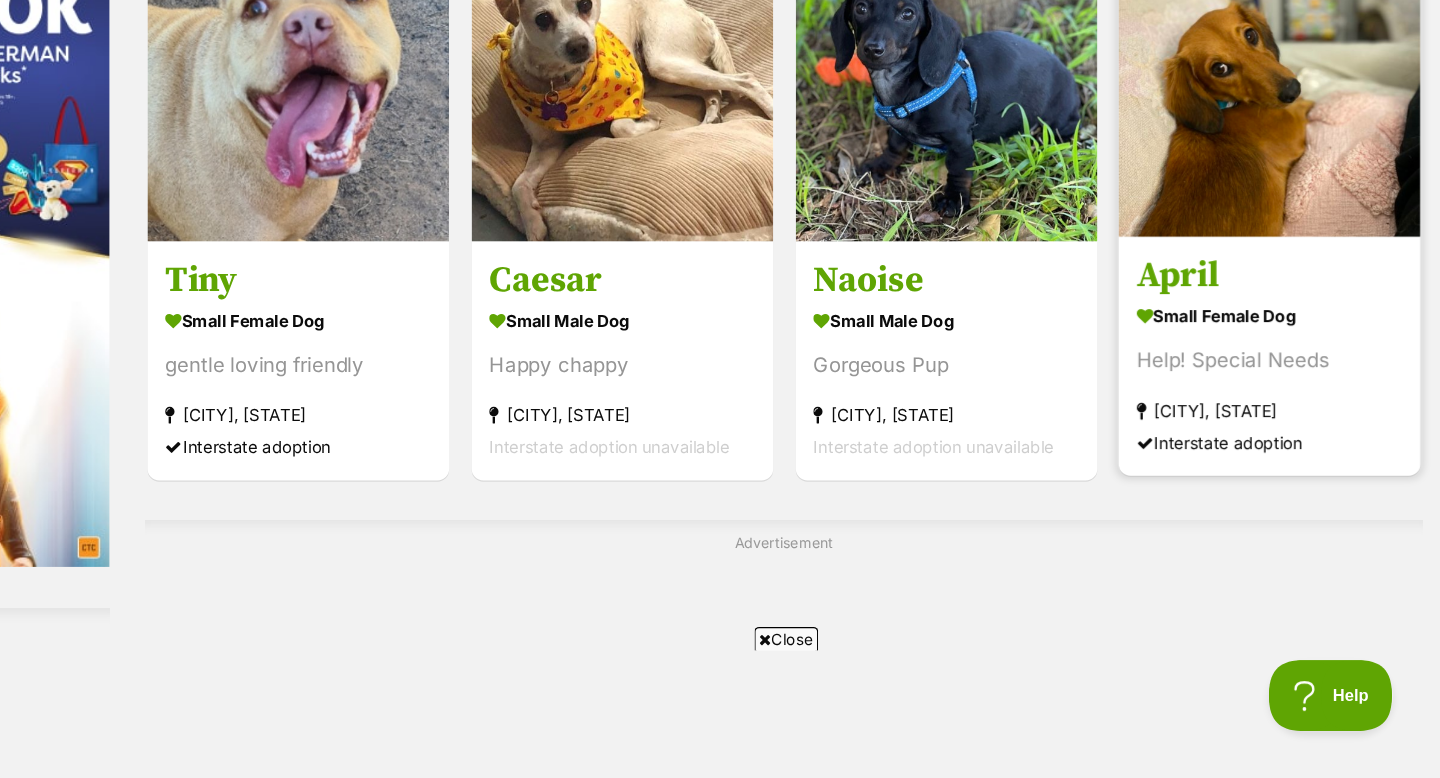 click at bounding box center (1295, 192) 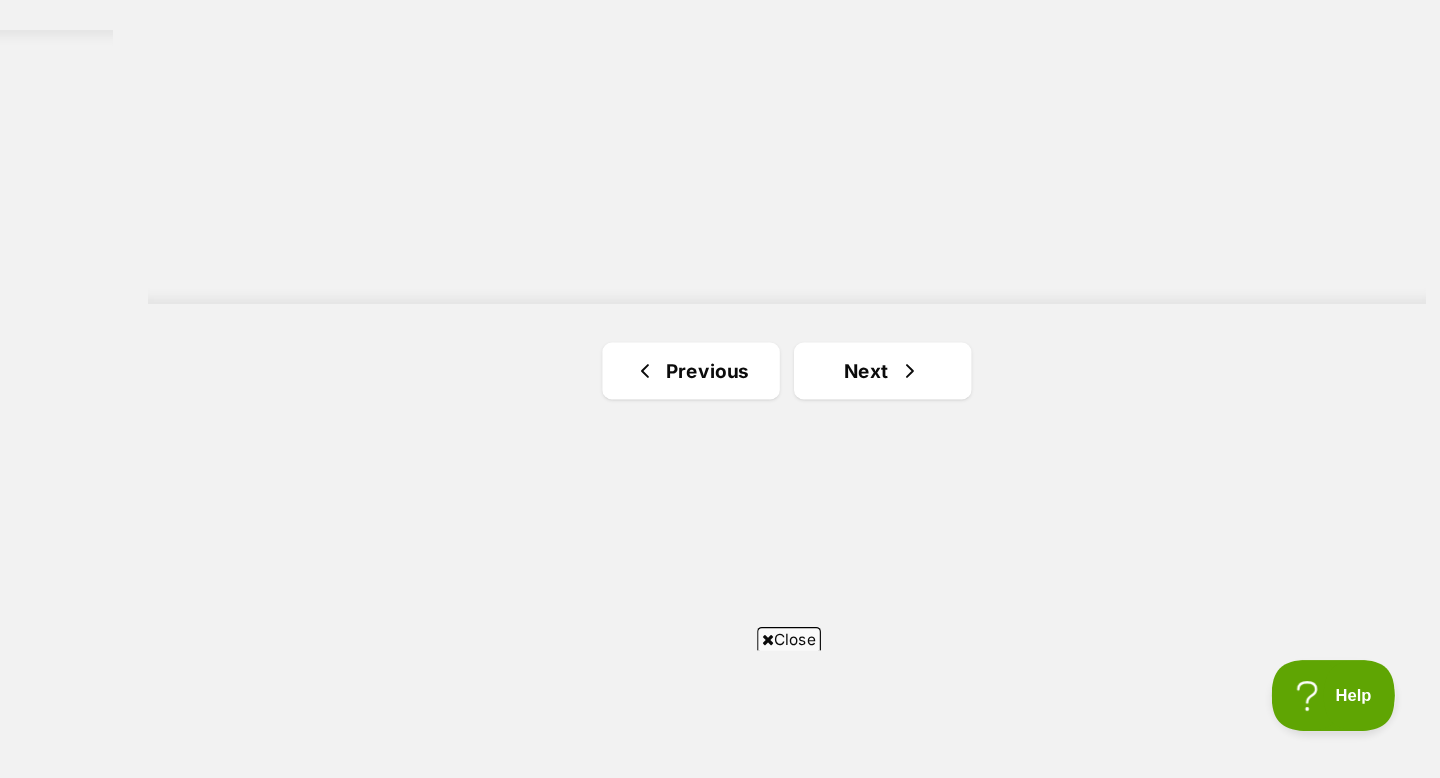 scroll, scrollTop: 3557, scrollLeft: 0, axis: vertical 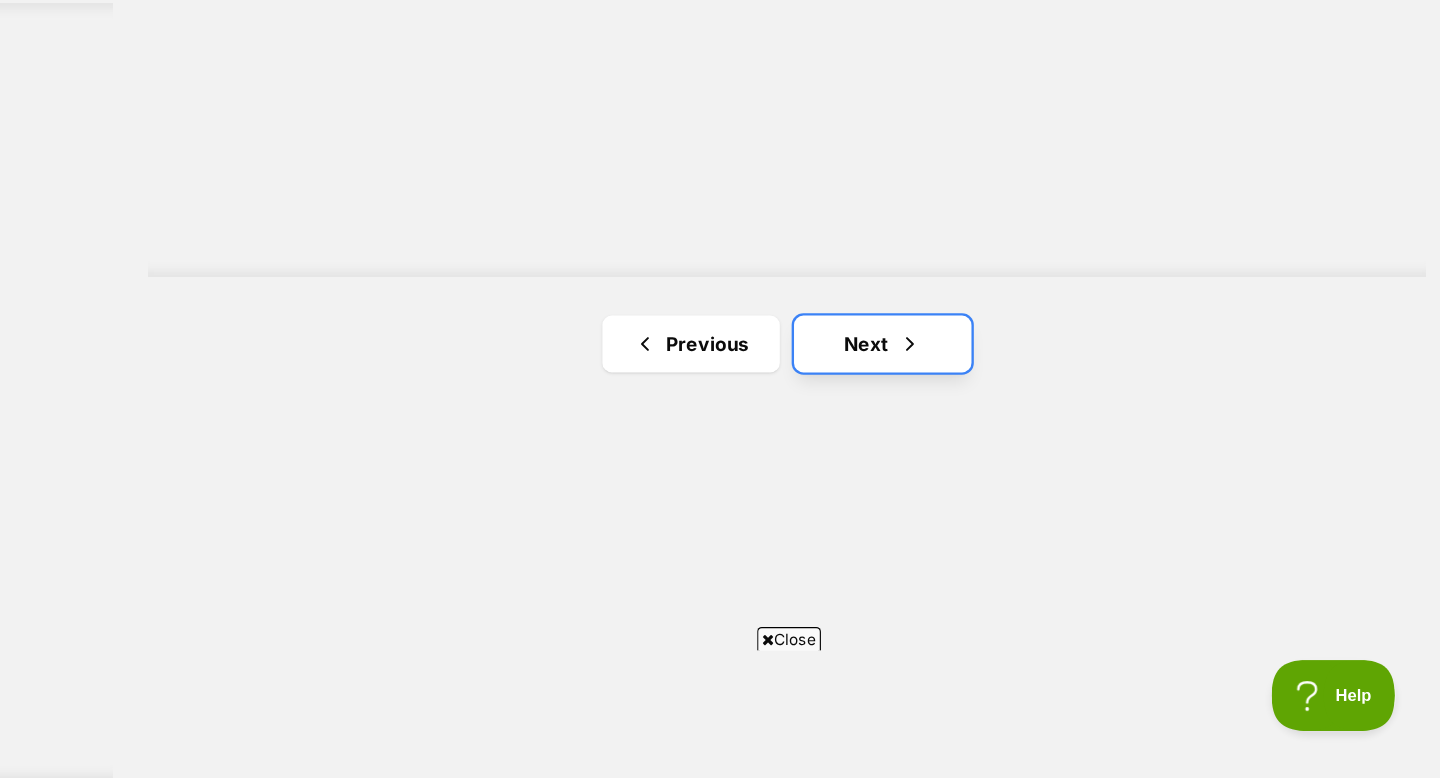 click on "Next" at bounding box center (966, 411) 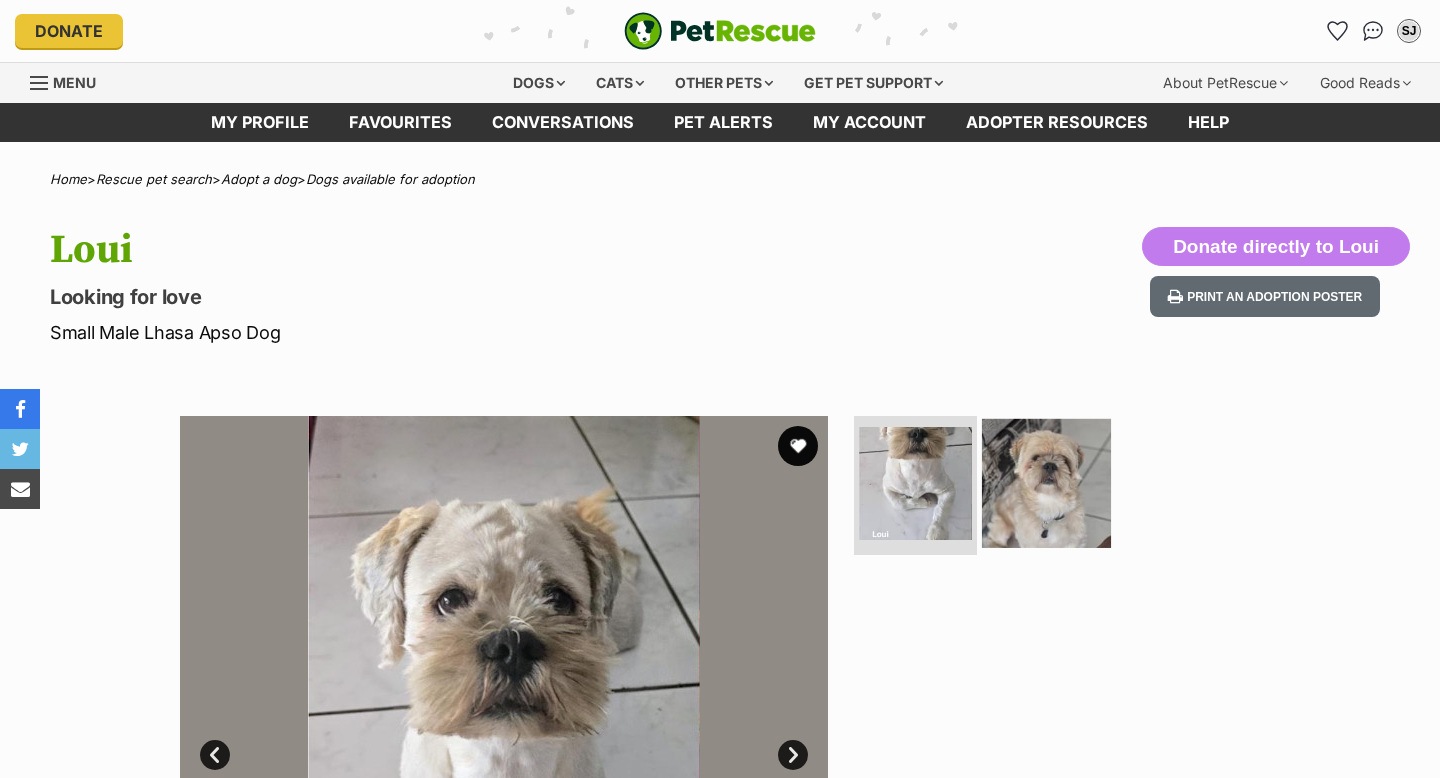 scroll, scrollTop: 0, scrollLeft: 0, axis: both 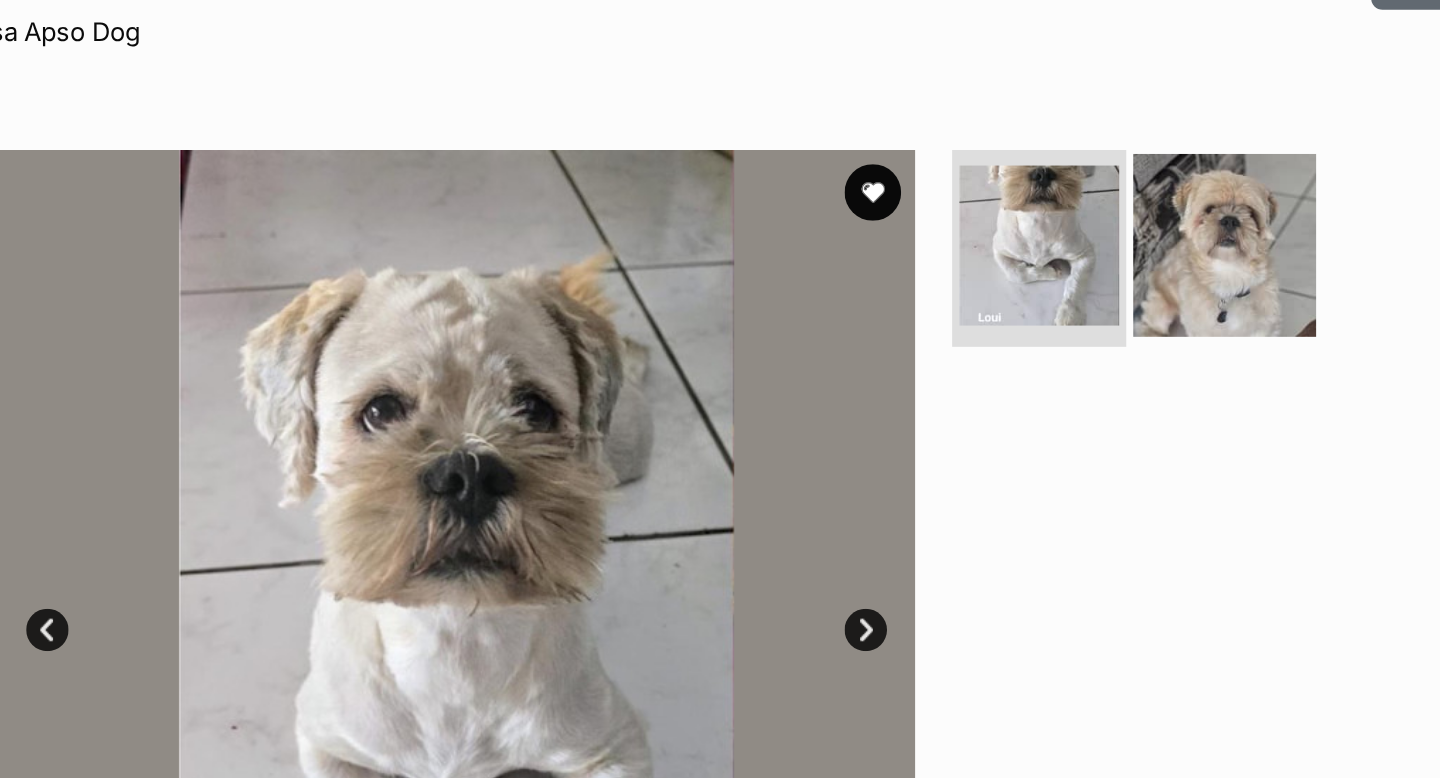 click at bounding box center (1046, 255) 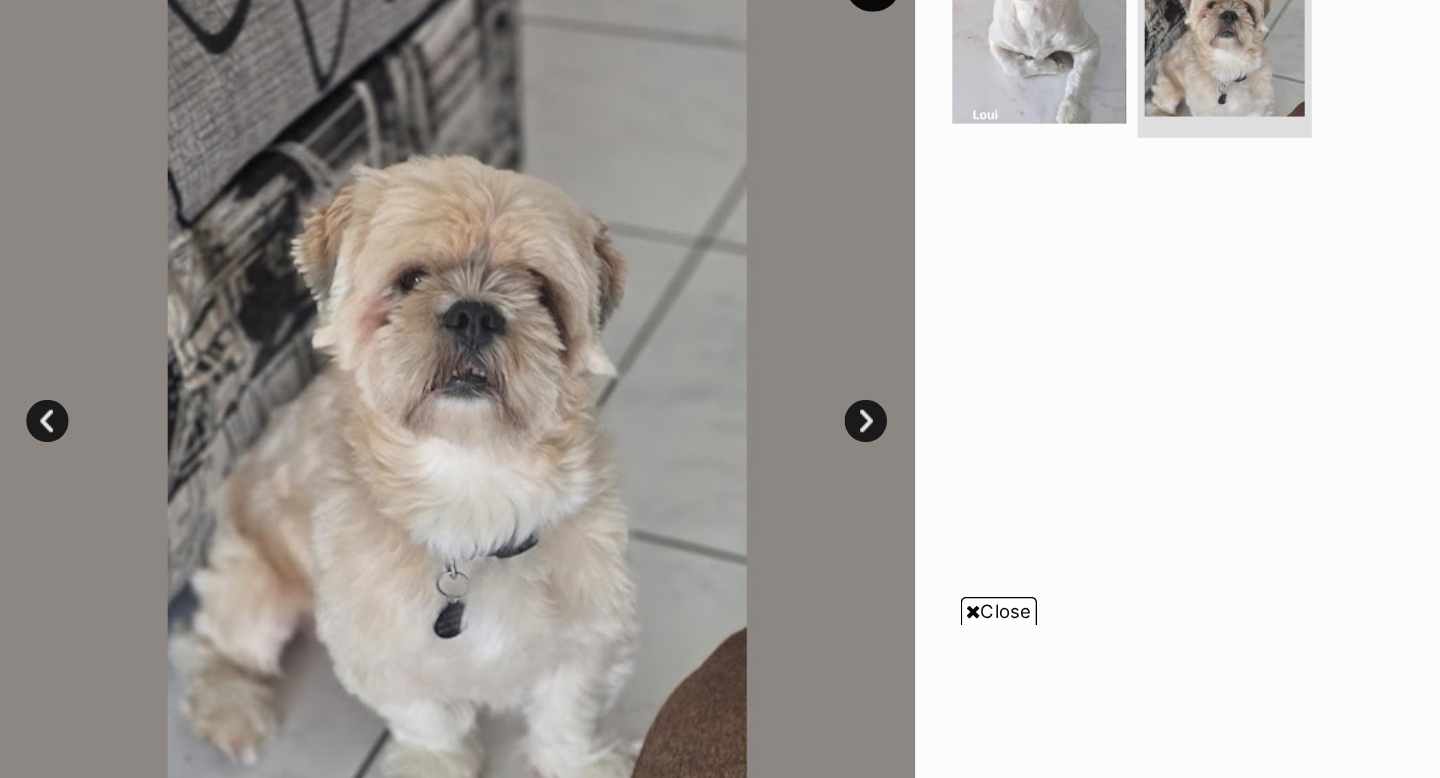 scroll, scrollTop: 229, scrollLeft: 0, axis: vertical 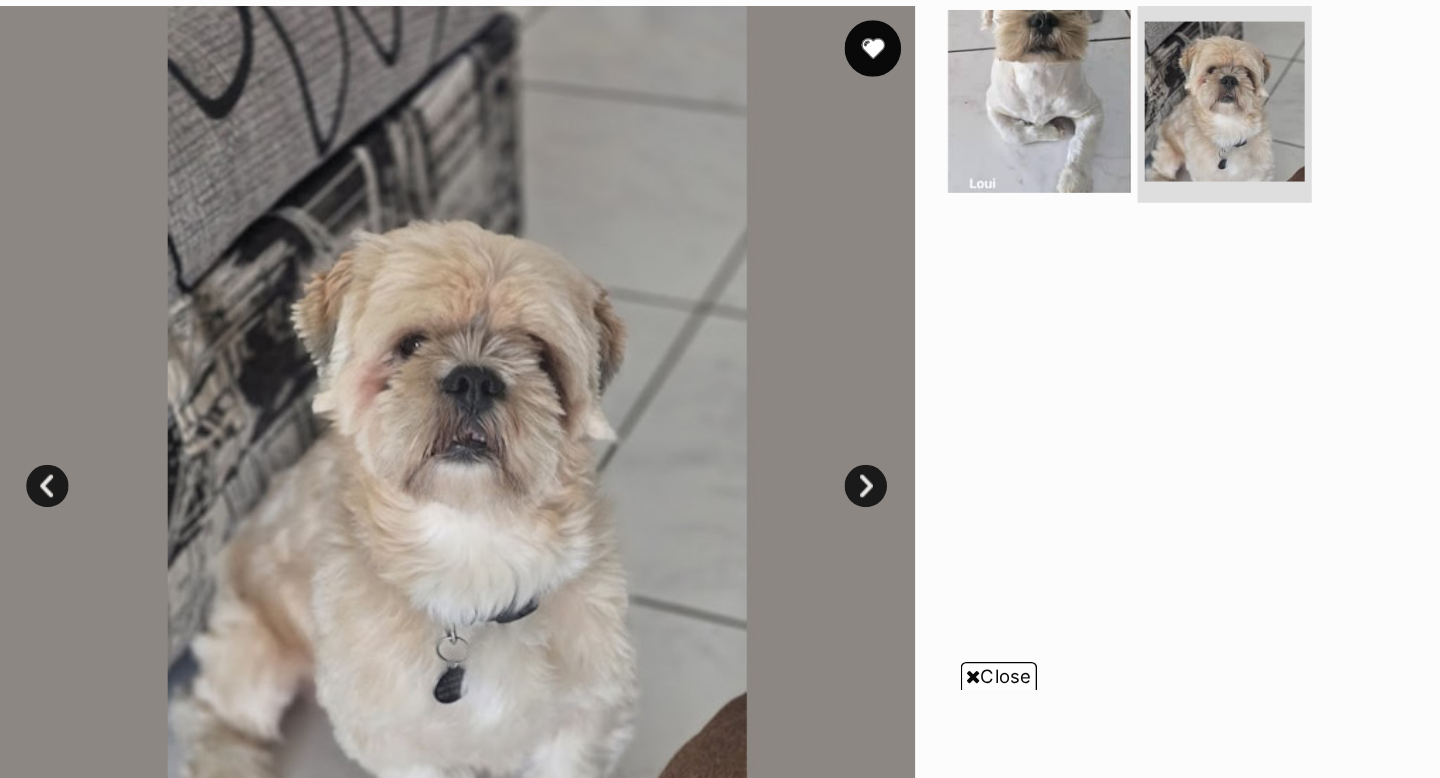 click at bounding box center [915, 253] 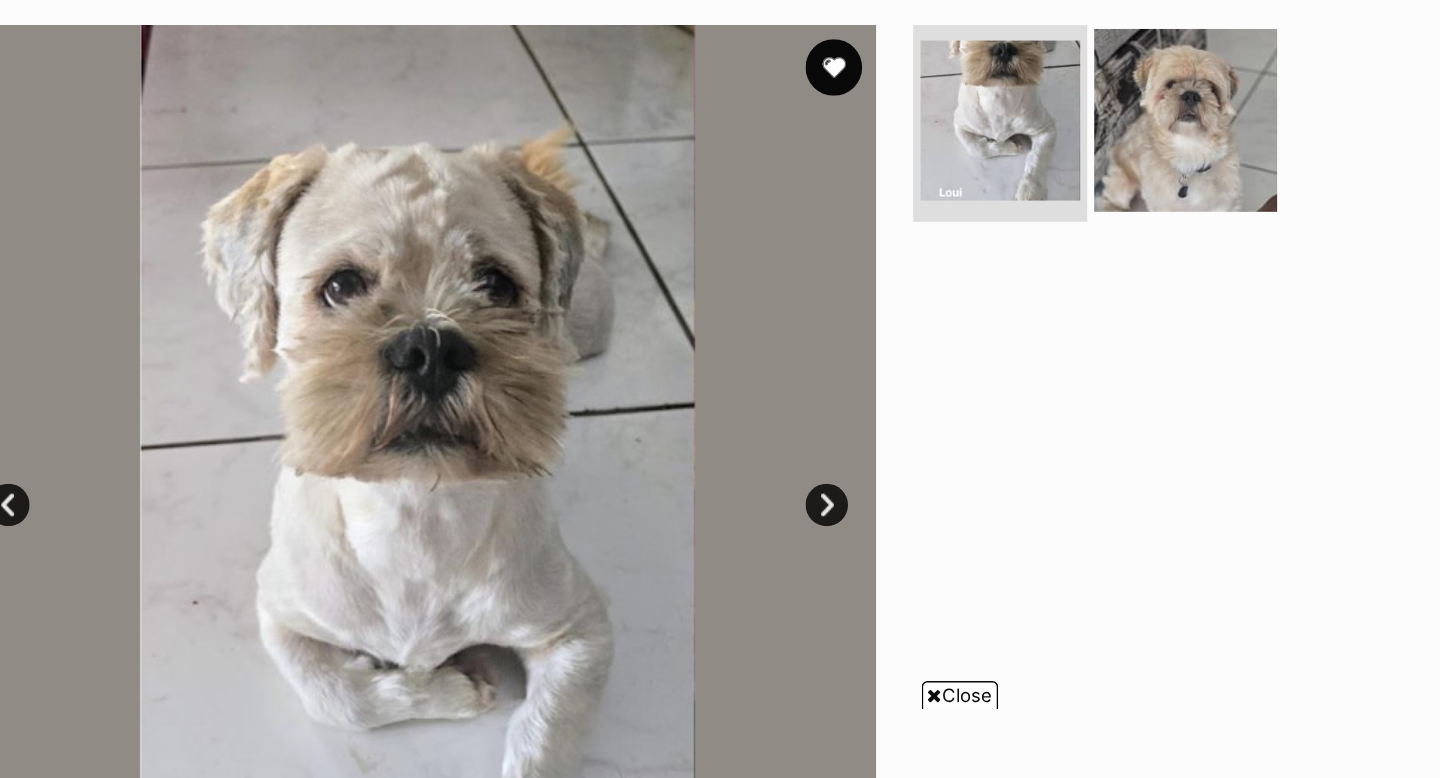 click at bounding box center (1046, 253) 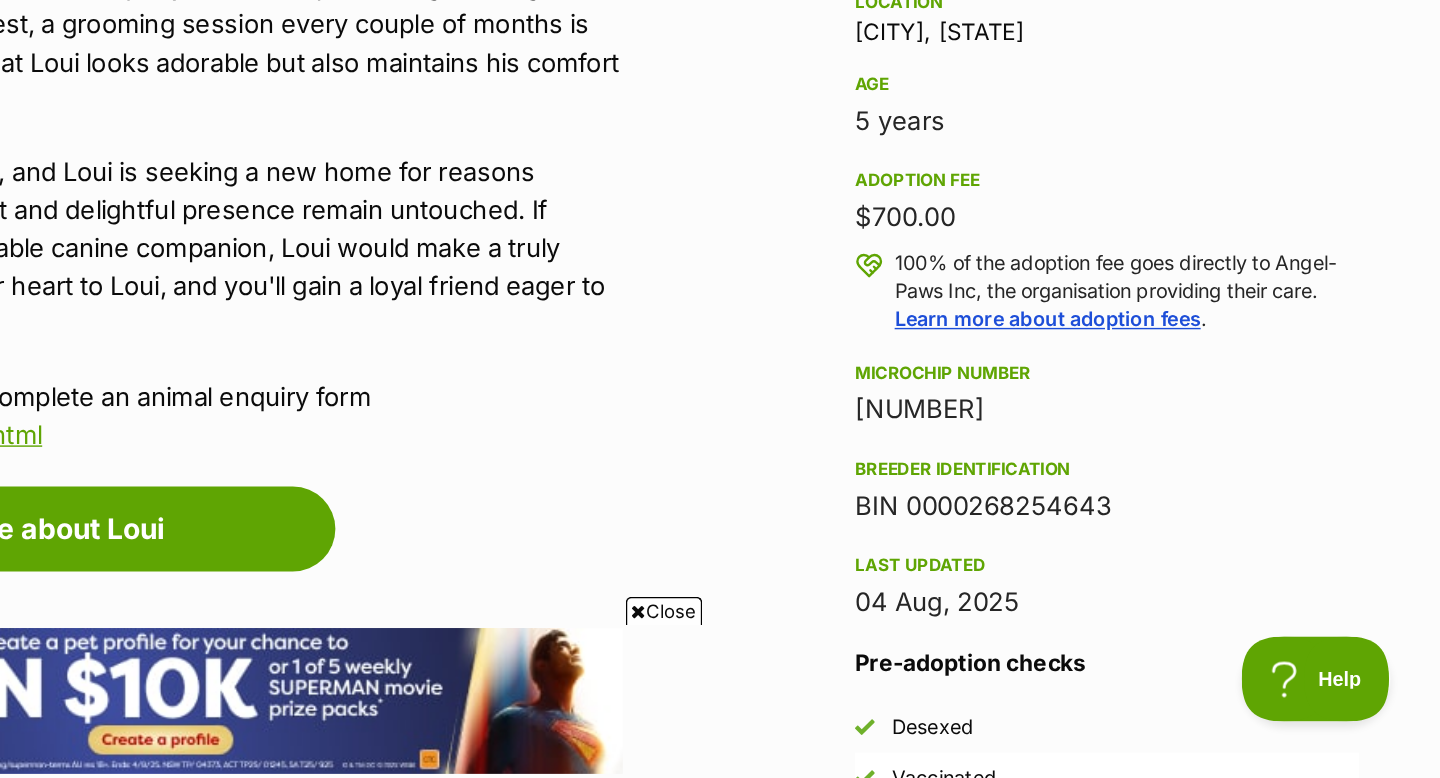 scroll, scrollTop: 1126, scrollLeft: 0, axis: vertical 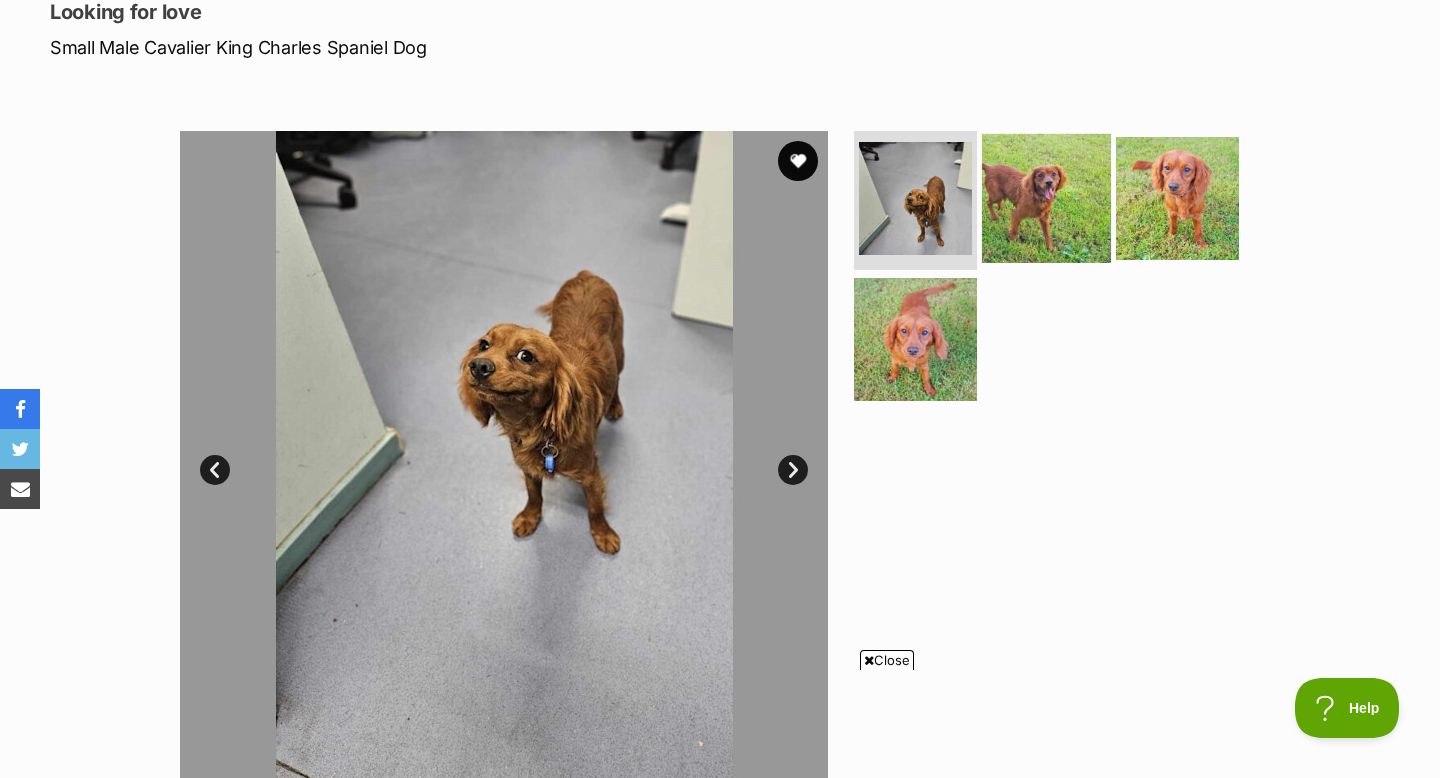 click at bounding box center (1046, 197) 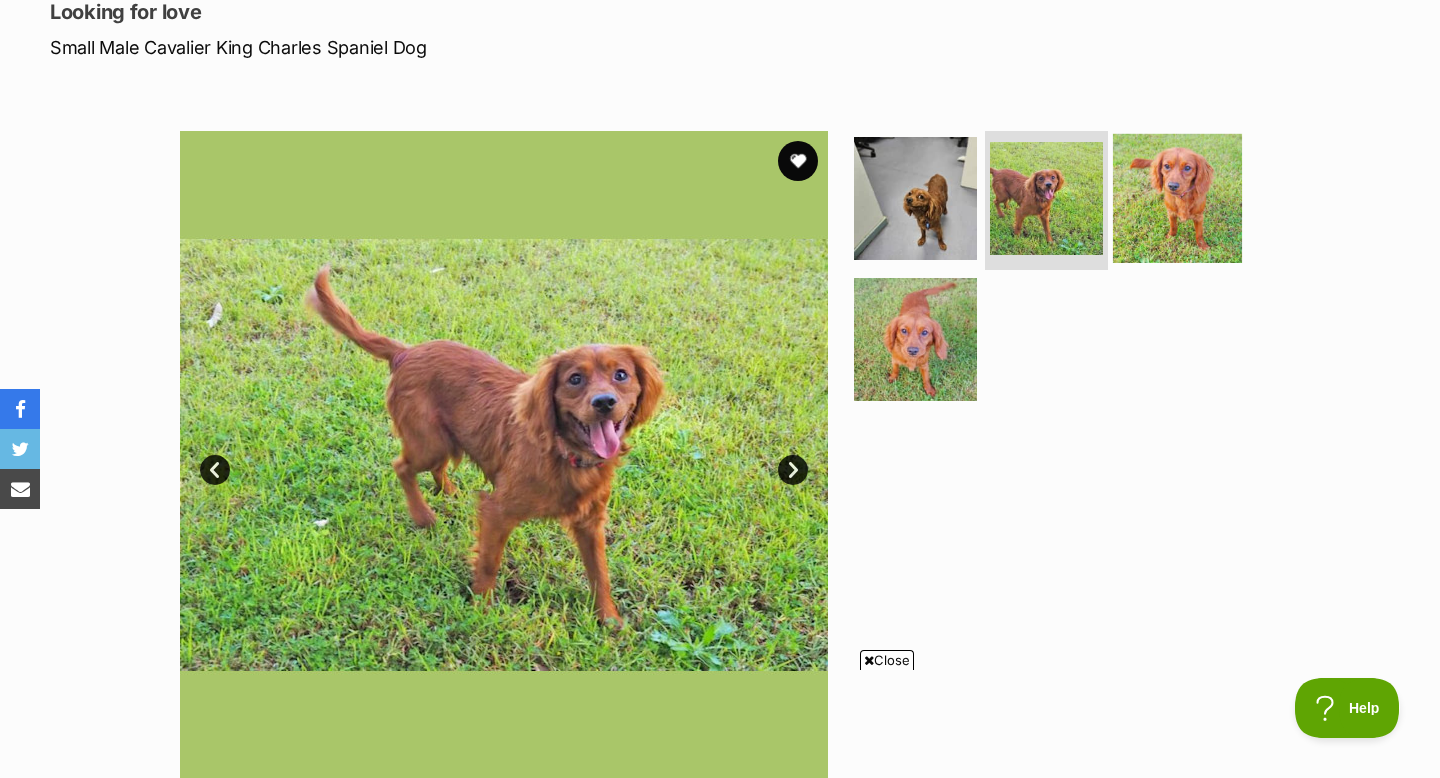 click at bounding box center [1177, 197] 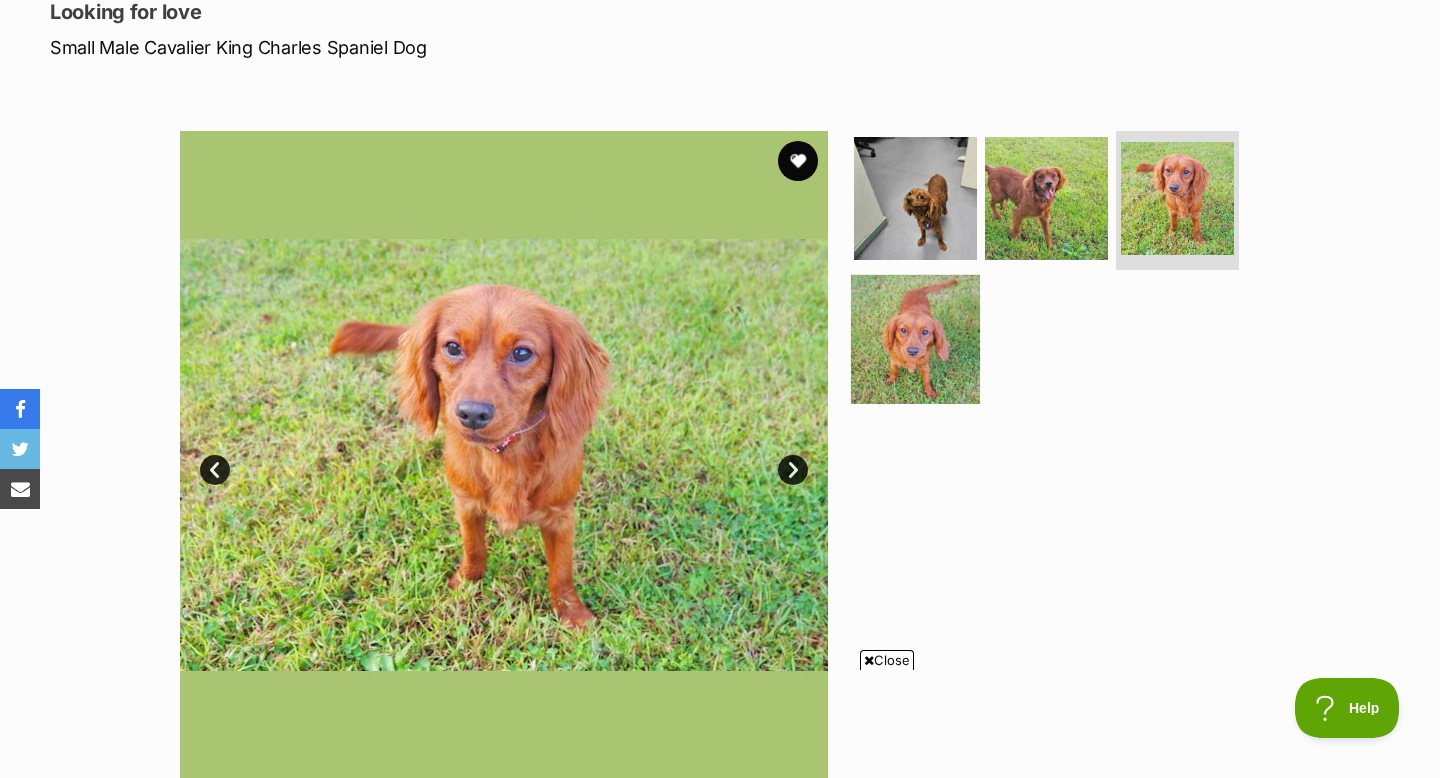 click at bounding box center (915, 339) 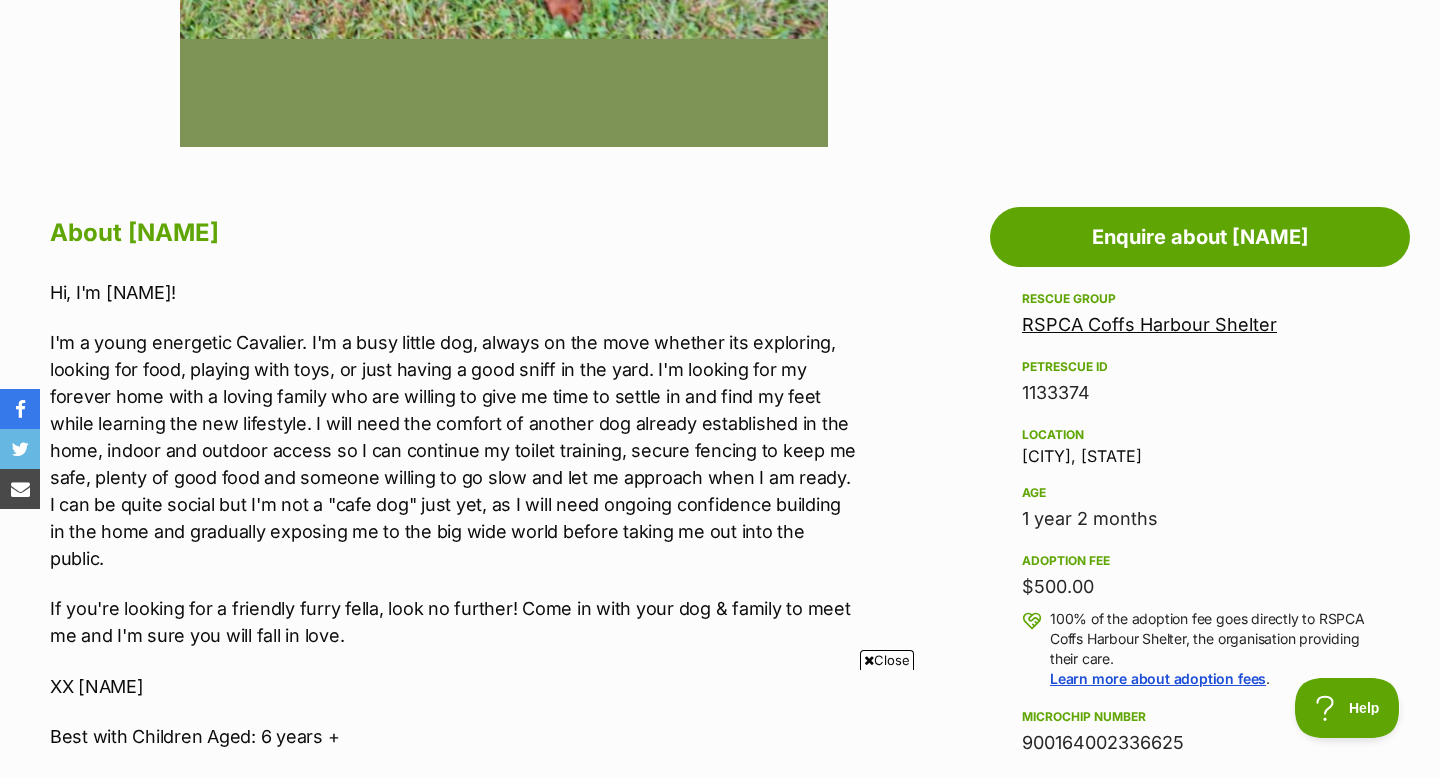 scroll, scrollTop: 955, scrollLeft: 0, axis: vertical 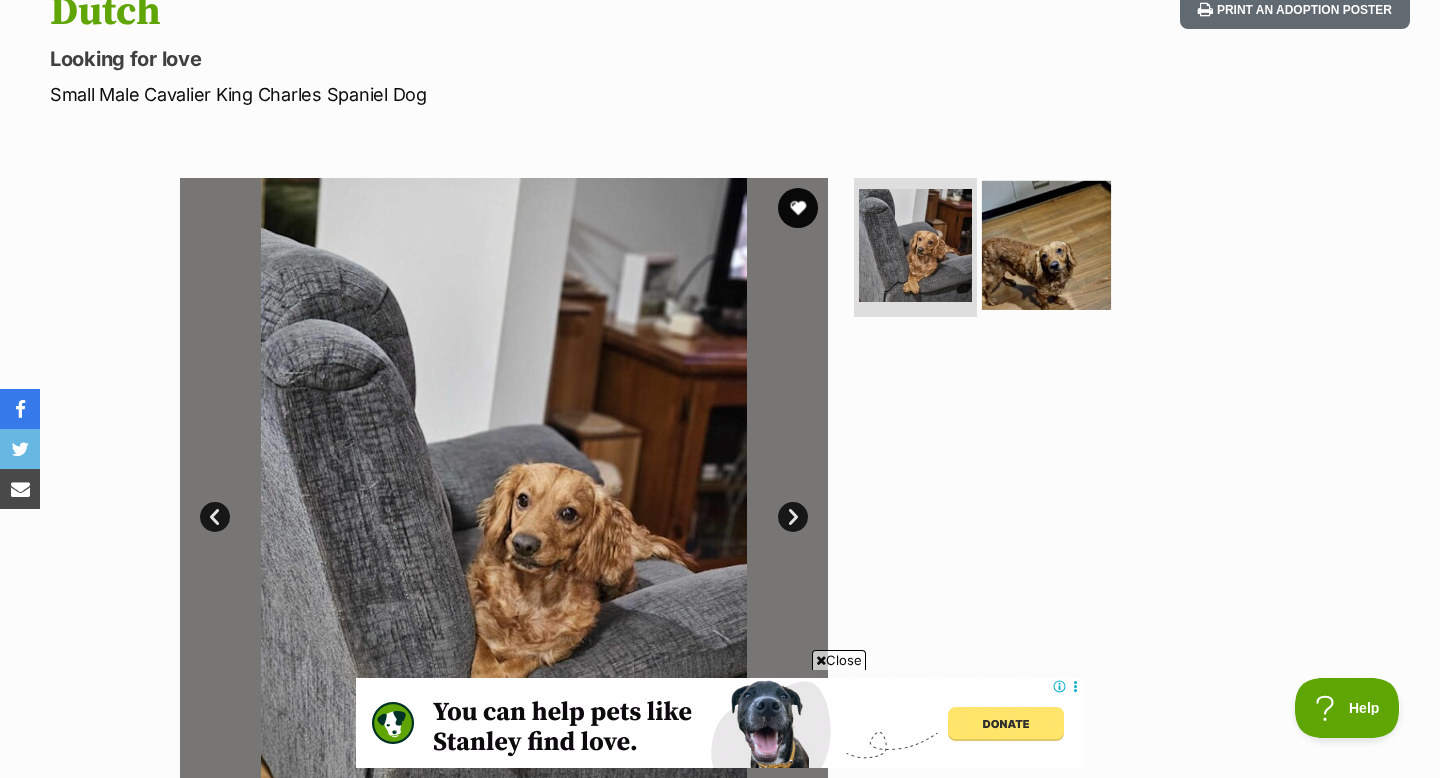 click at bounding box center [1046, 244] 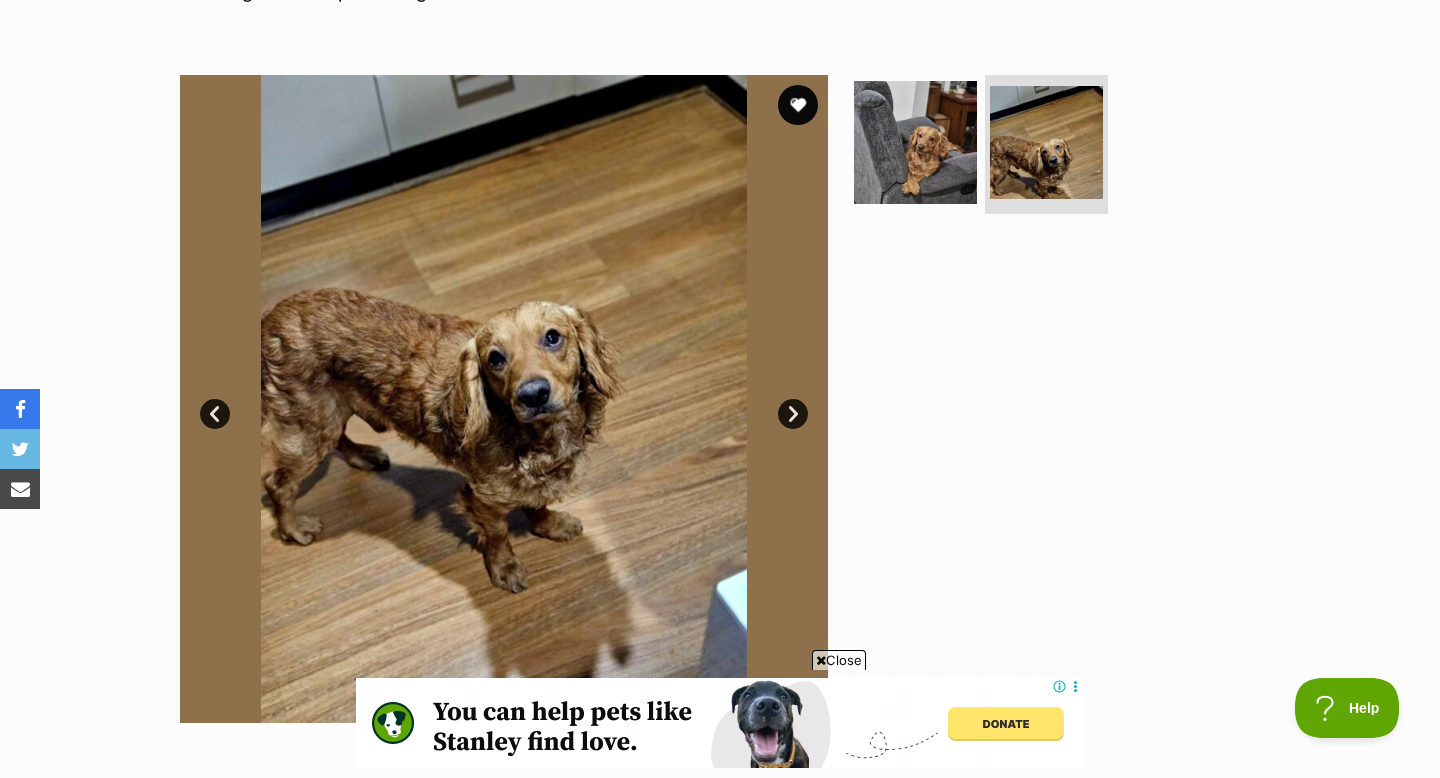 scroll, scrollTop: 342, scrollLeft: 0, axis: vertical 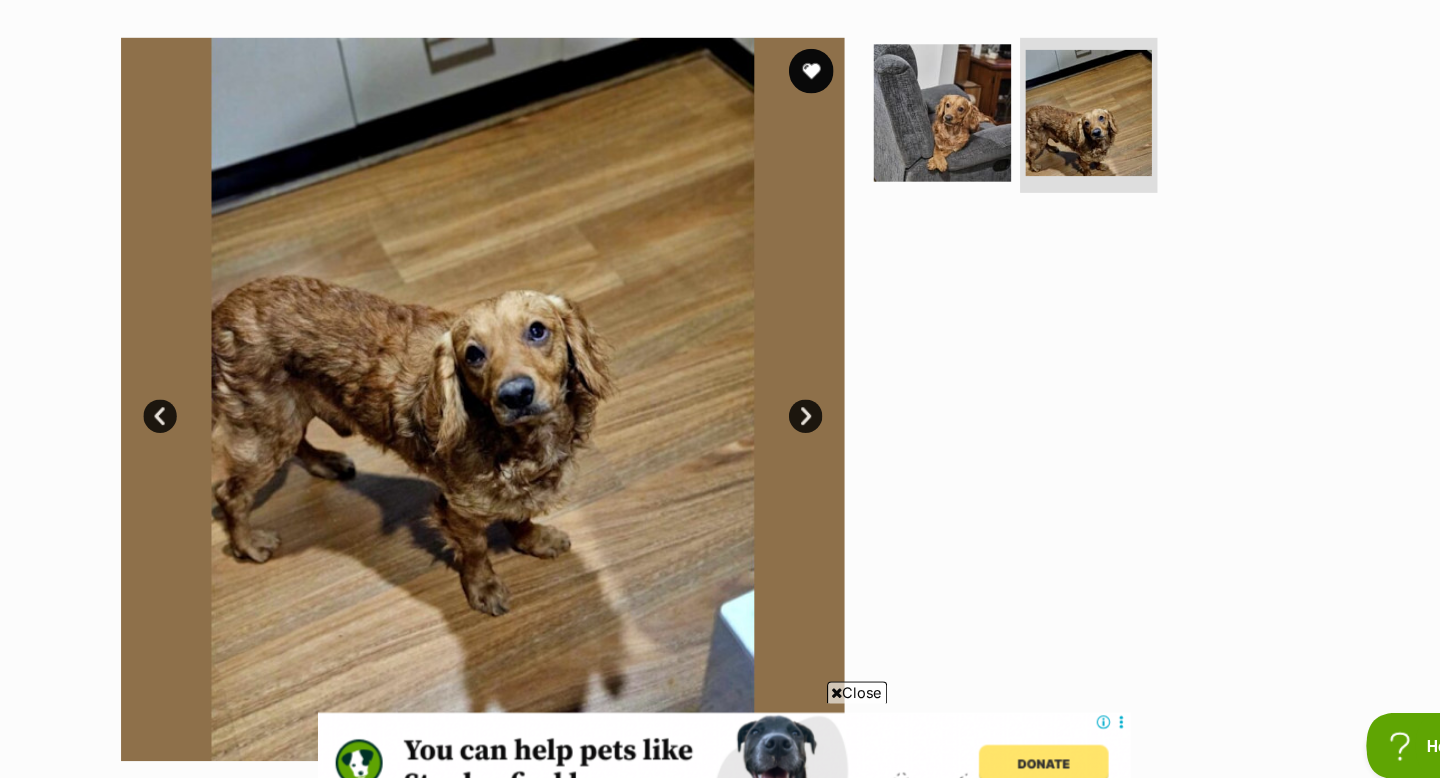 drag, startPoint x: 891, startPoint y: 170, endPoint x: 611, endPoint y: 510, distance: 440.4543 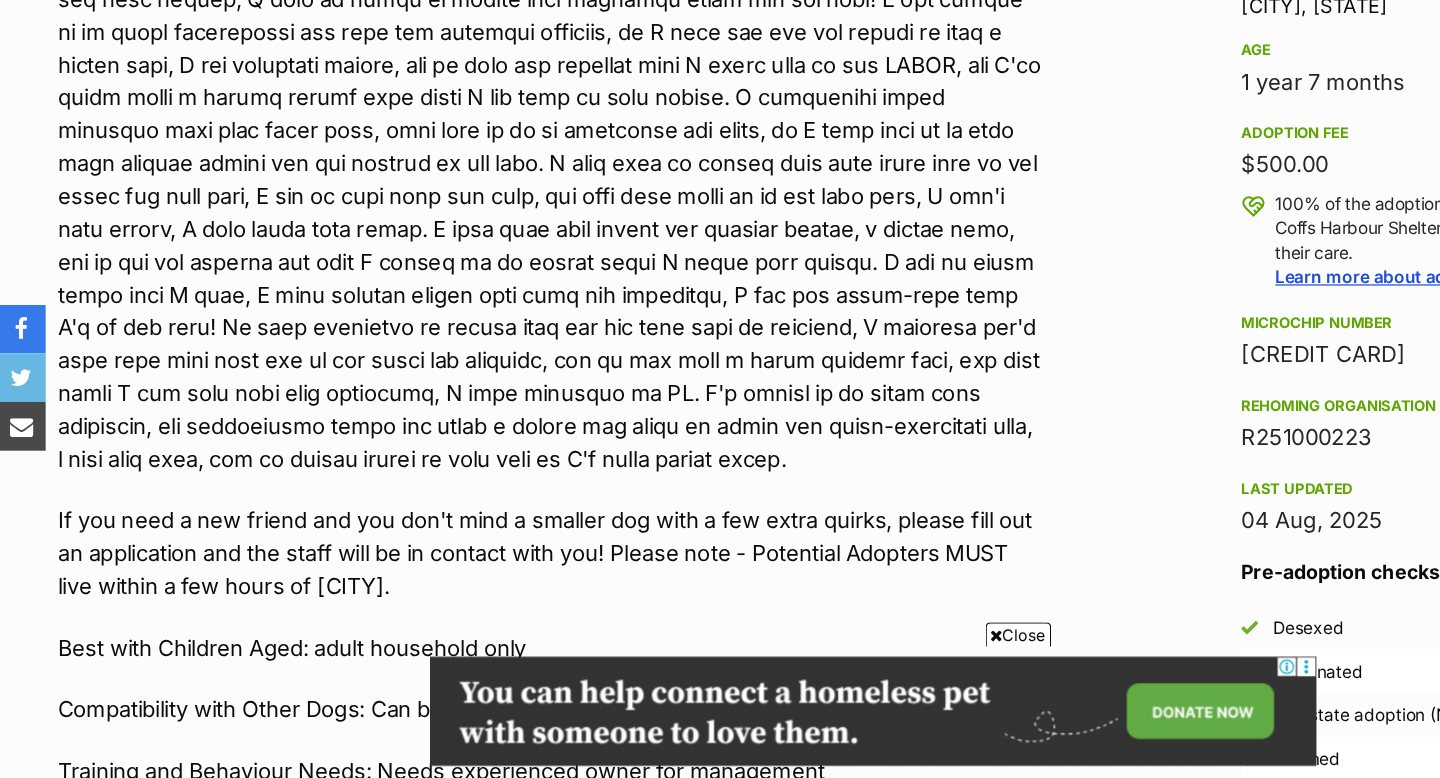 scroll, scrollTop: 1231, scrollLeft: 0, axis: vertical 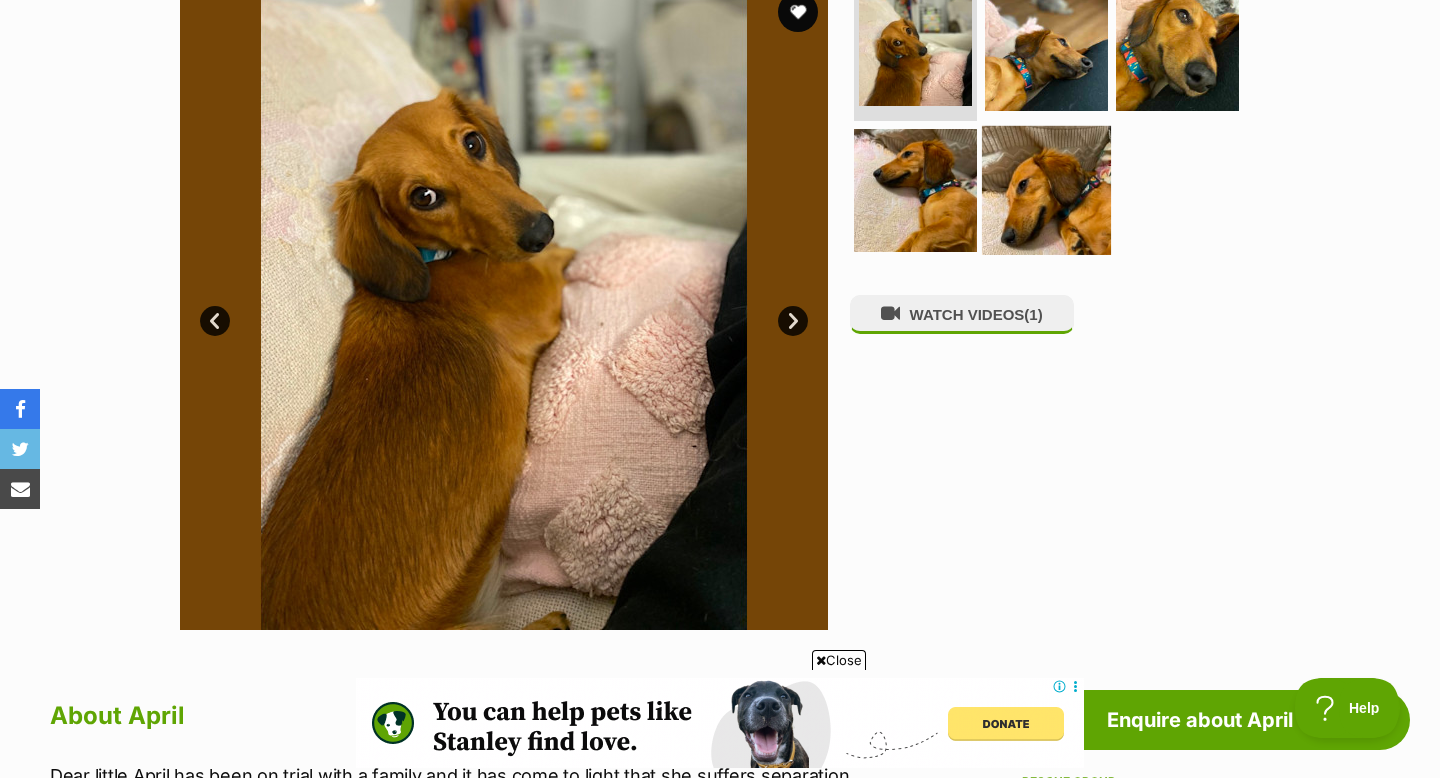 click at bounding box center [1046, 190] 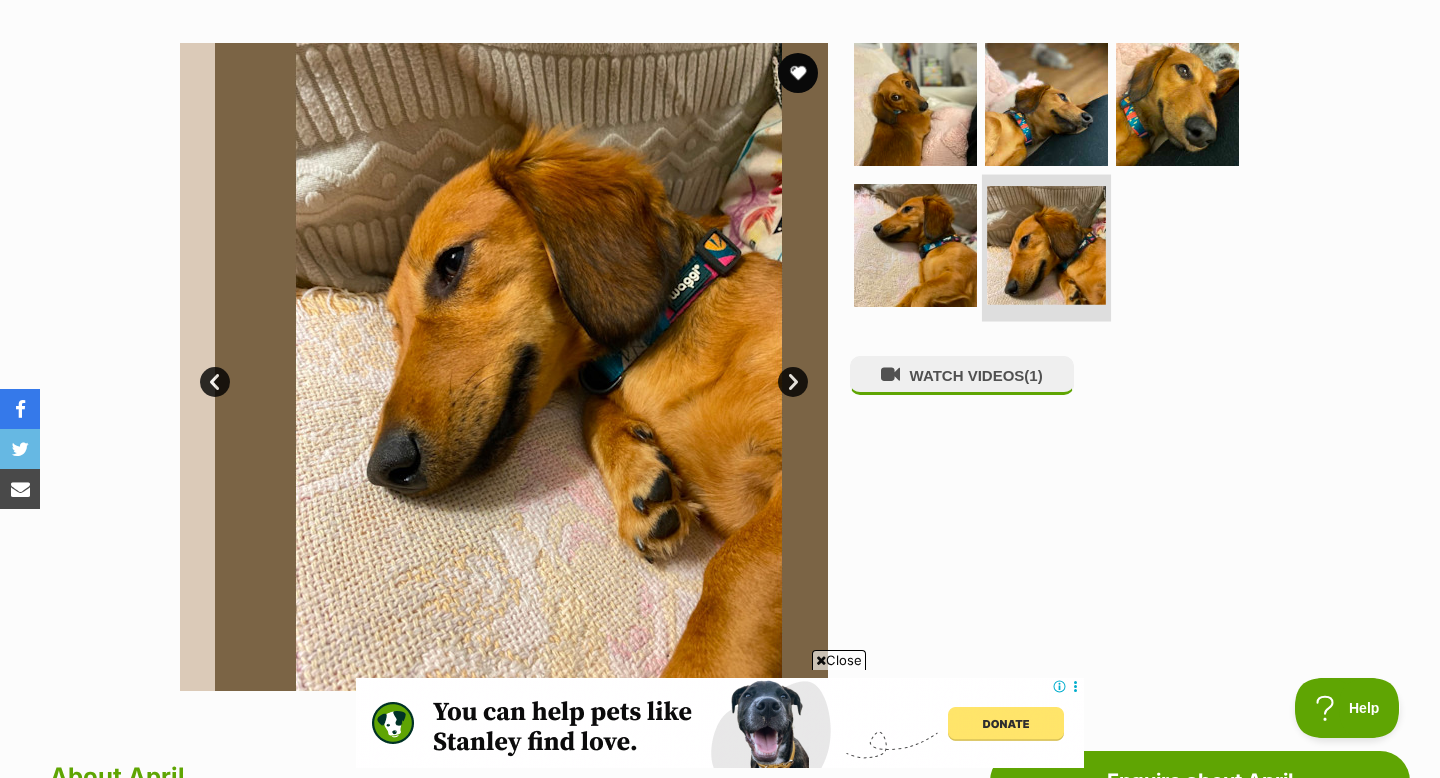 scroll, scrollTop: 348, scrollLeft: 0, axis: vertical 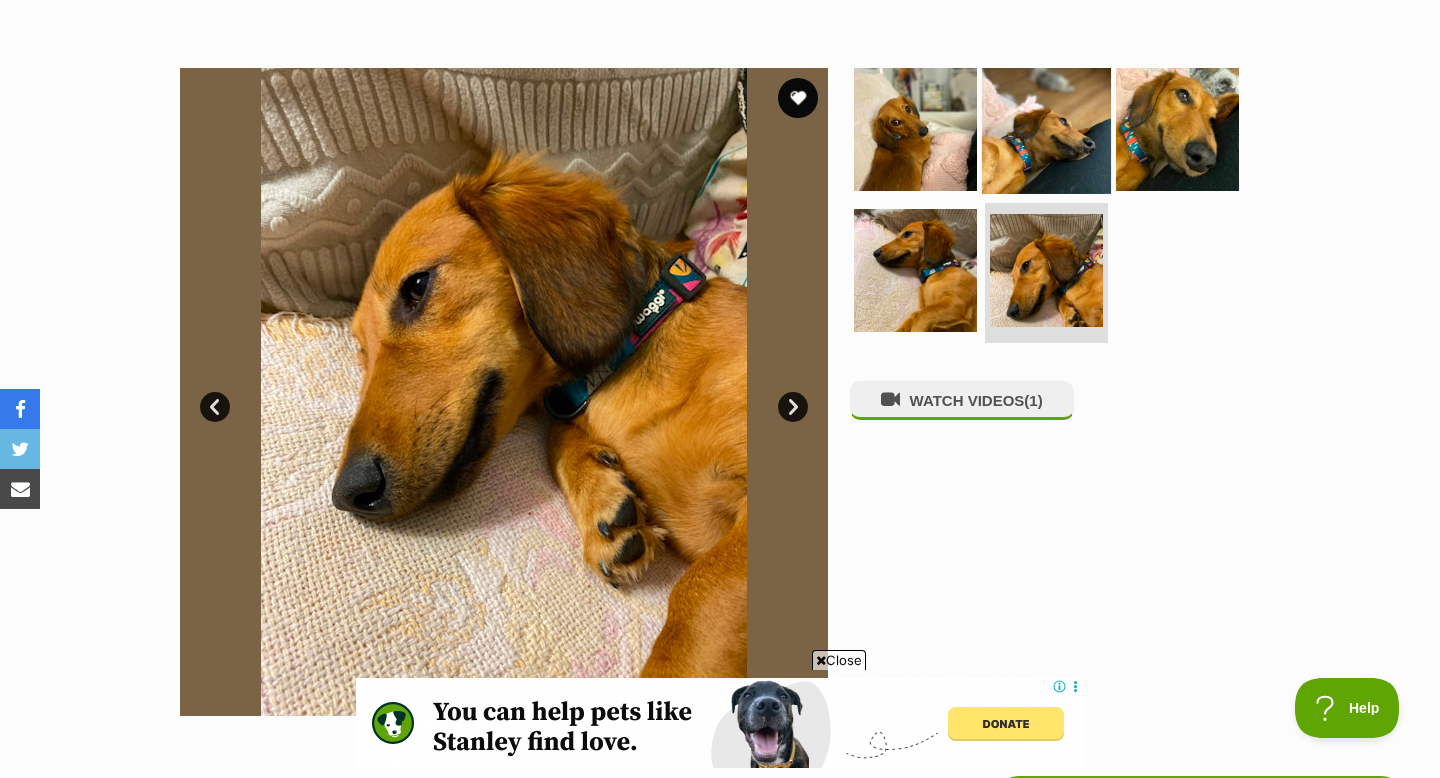 click at bounding box center [1046, 128] 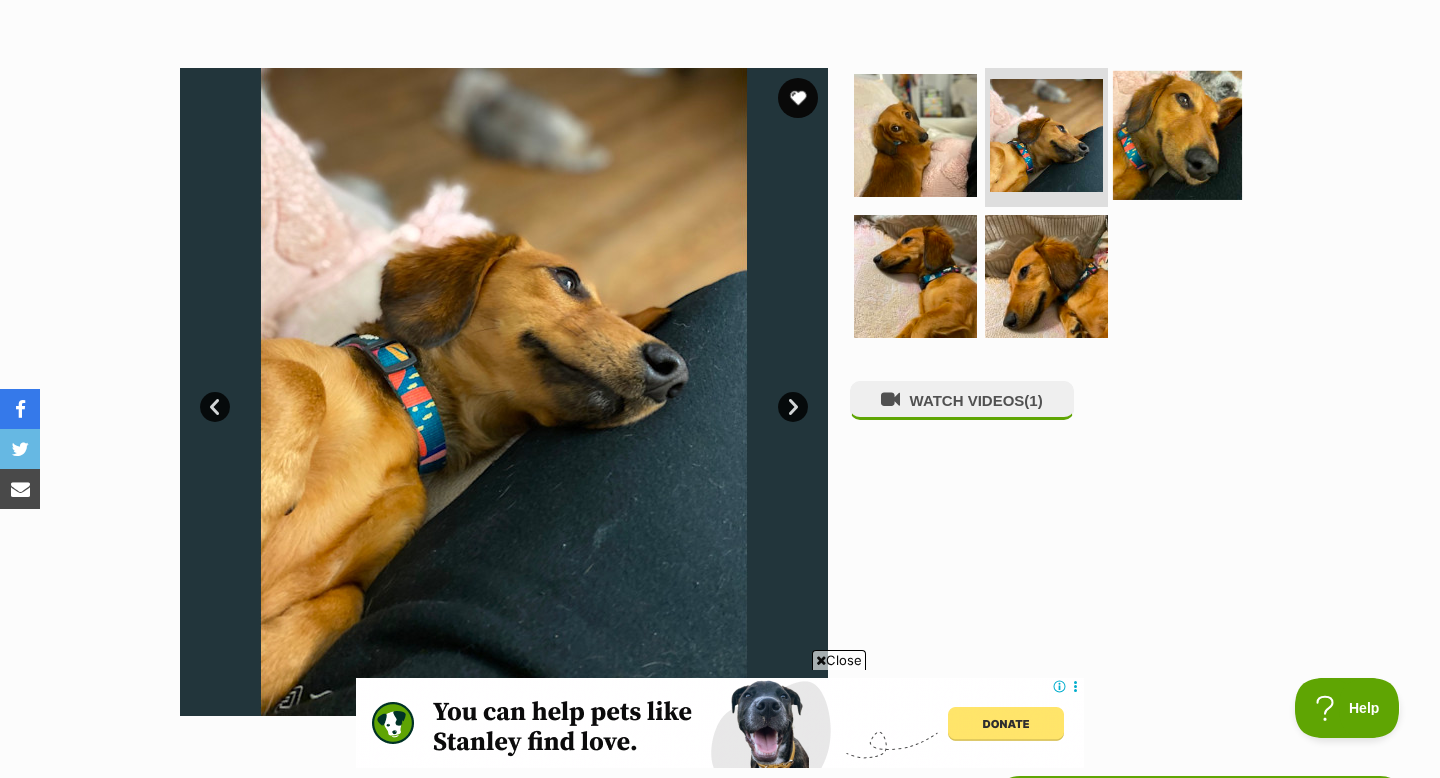 click at bounding box center [1177, 134] 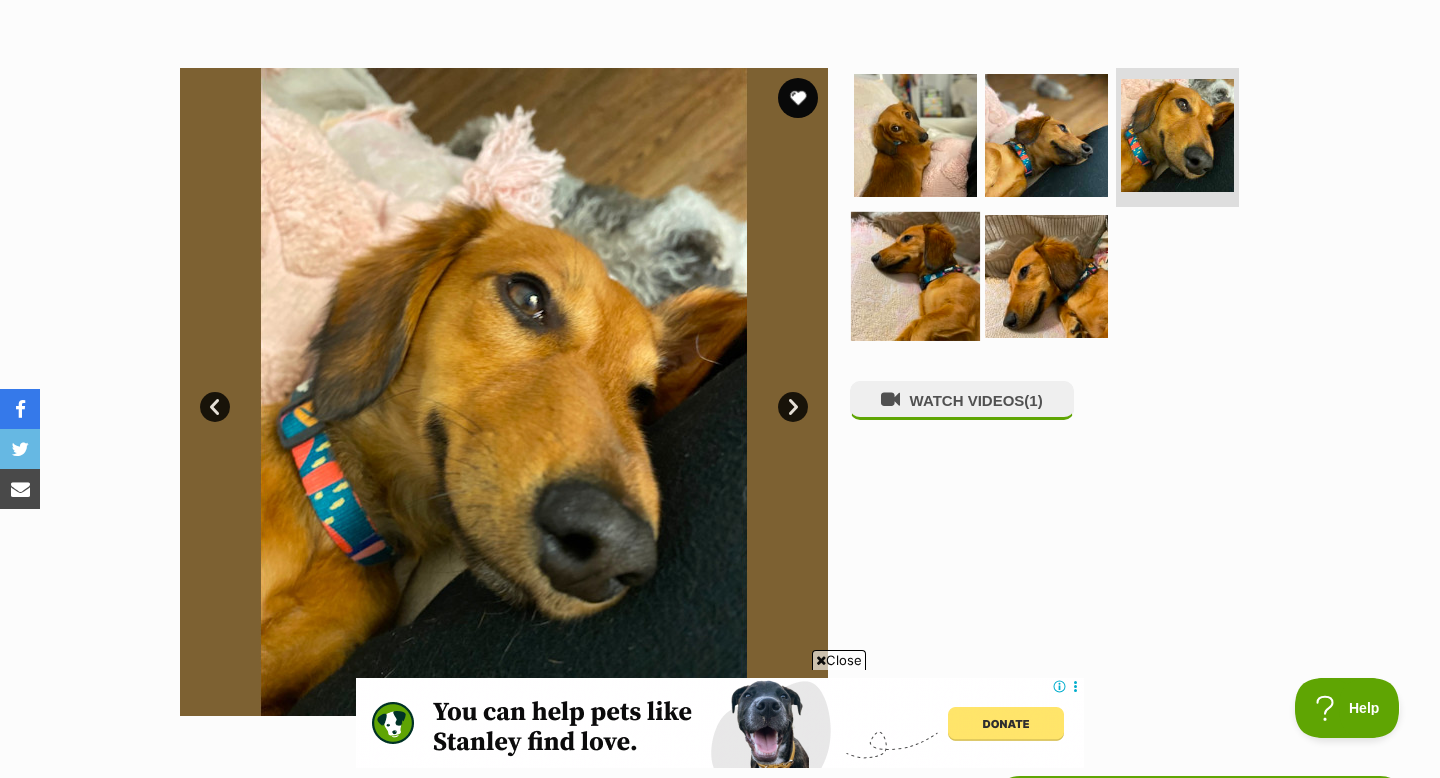 click at bounding box center (915, 276) 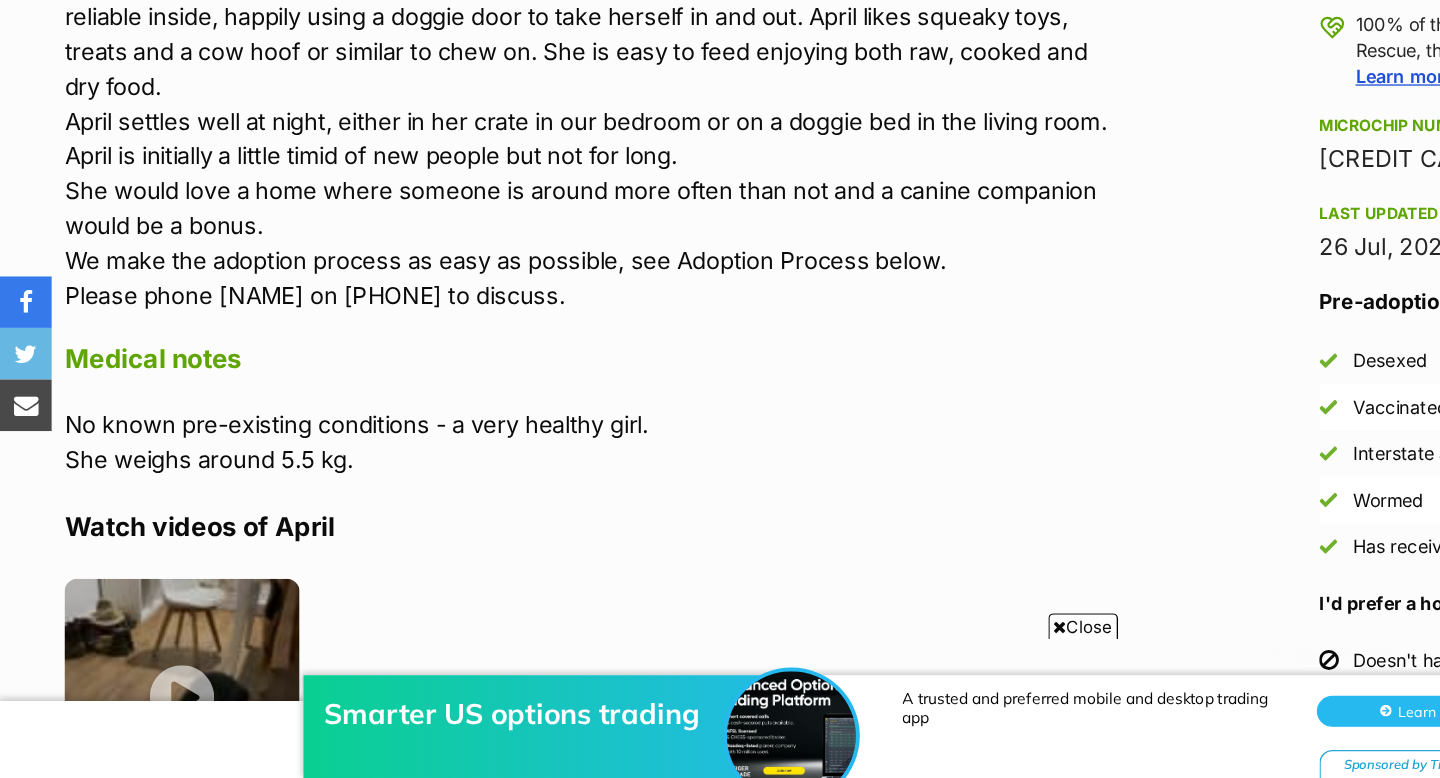 scroll, scrollTop: 1344, scrollLeft: 0, axis: vertical 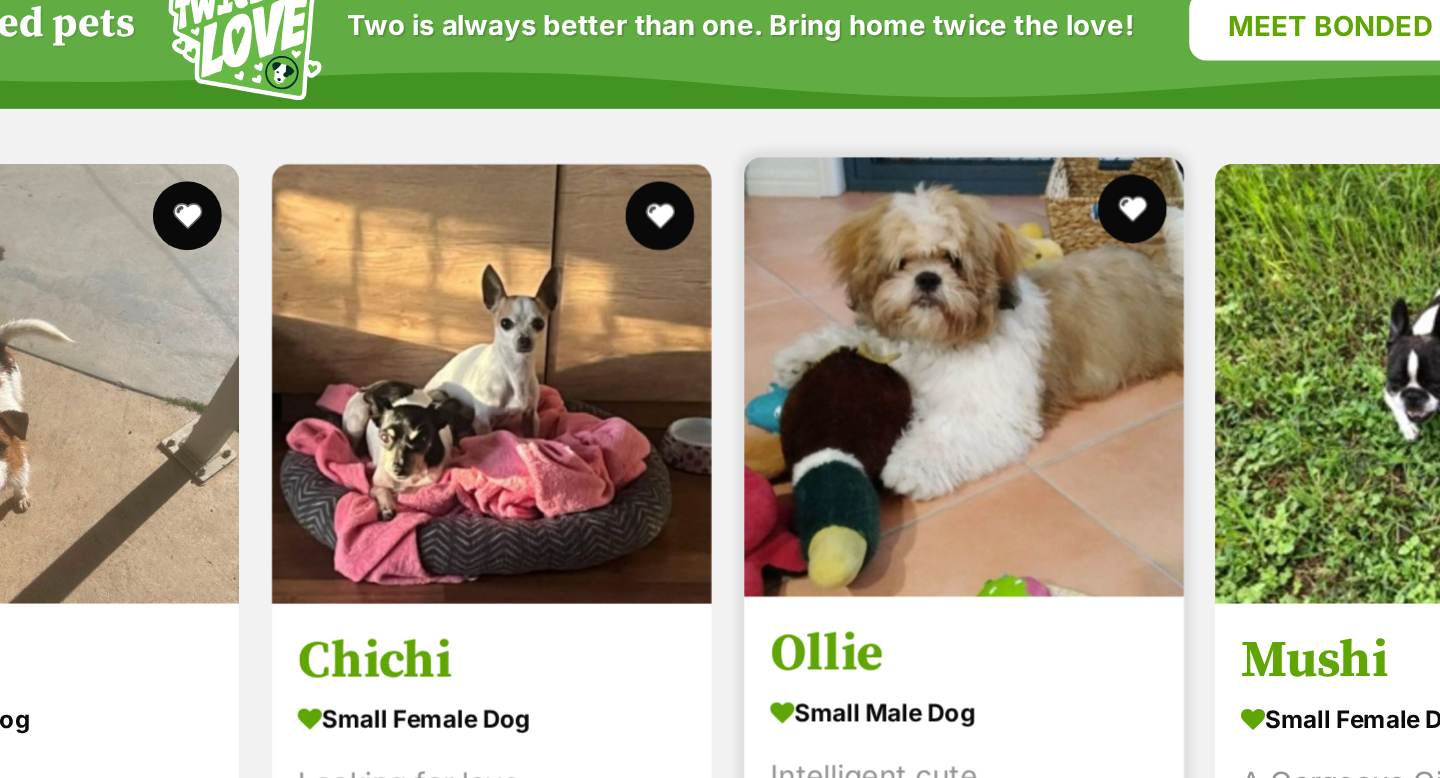 click at bounding box center [1022, 218] 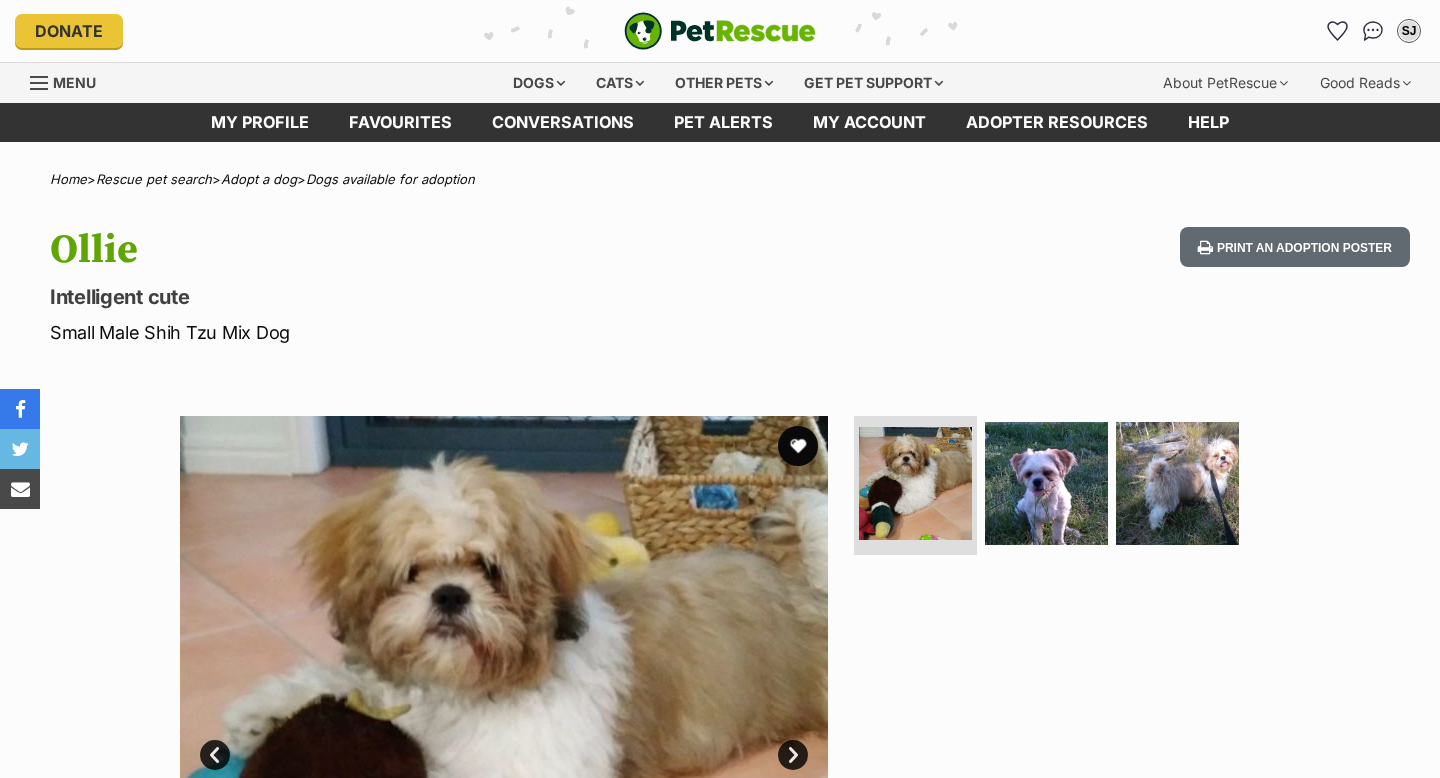 scroll, scrollTop: 55, scrollLeft: 0, axis: vertical 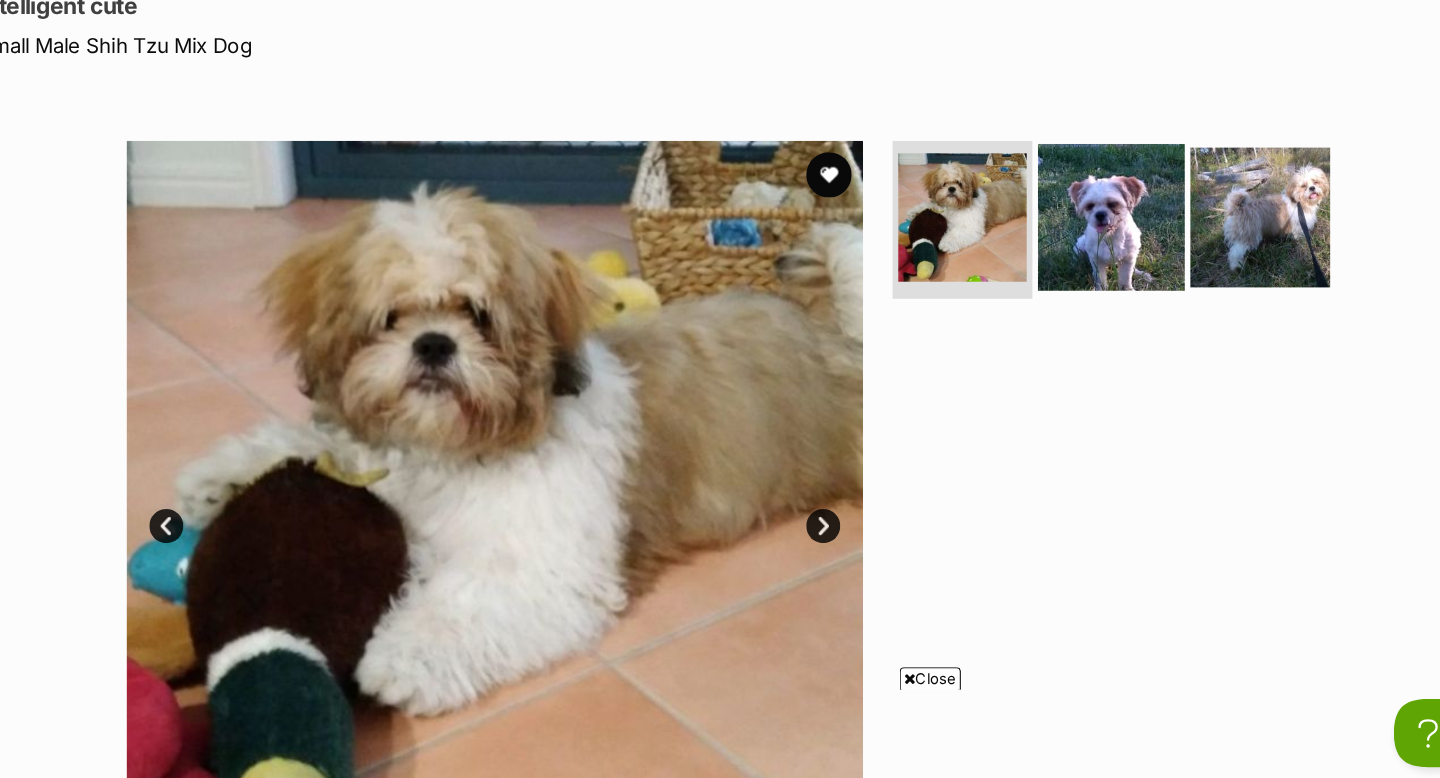 click at bounding box center [1046, 253] 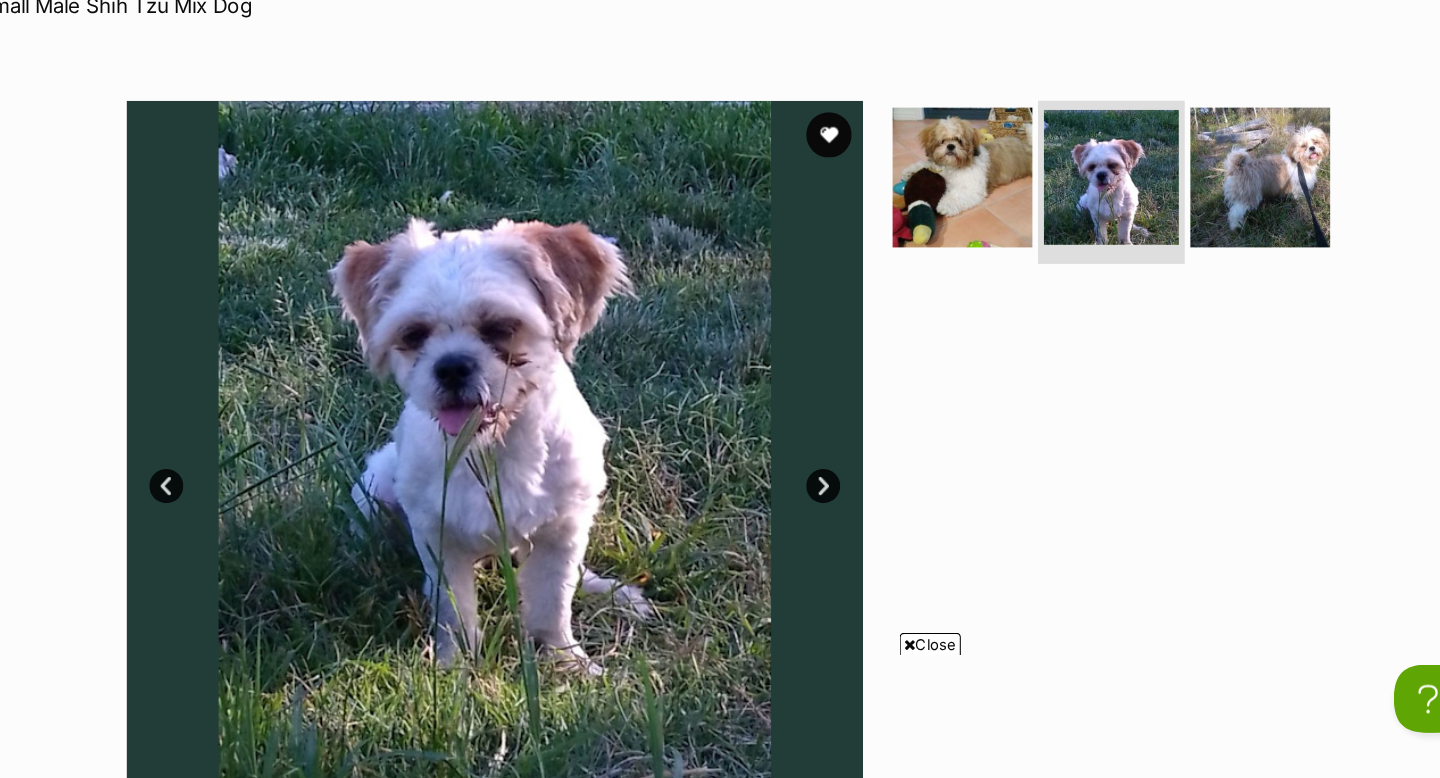 scroll, scrollTop: 241, scrollLeft: 0, axis: vertical 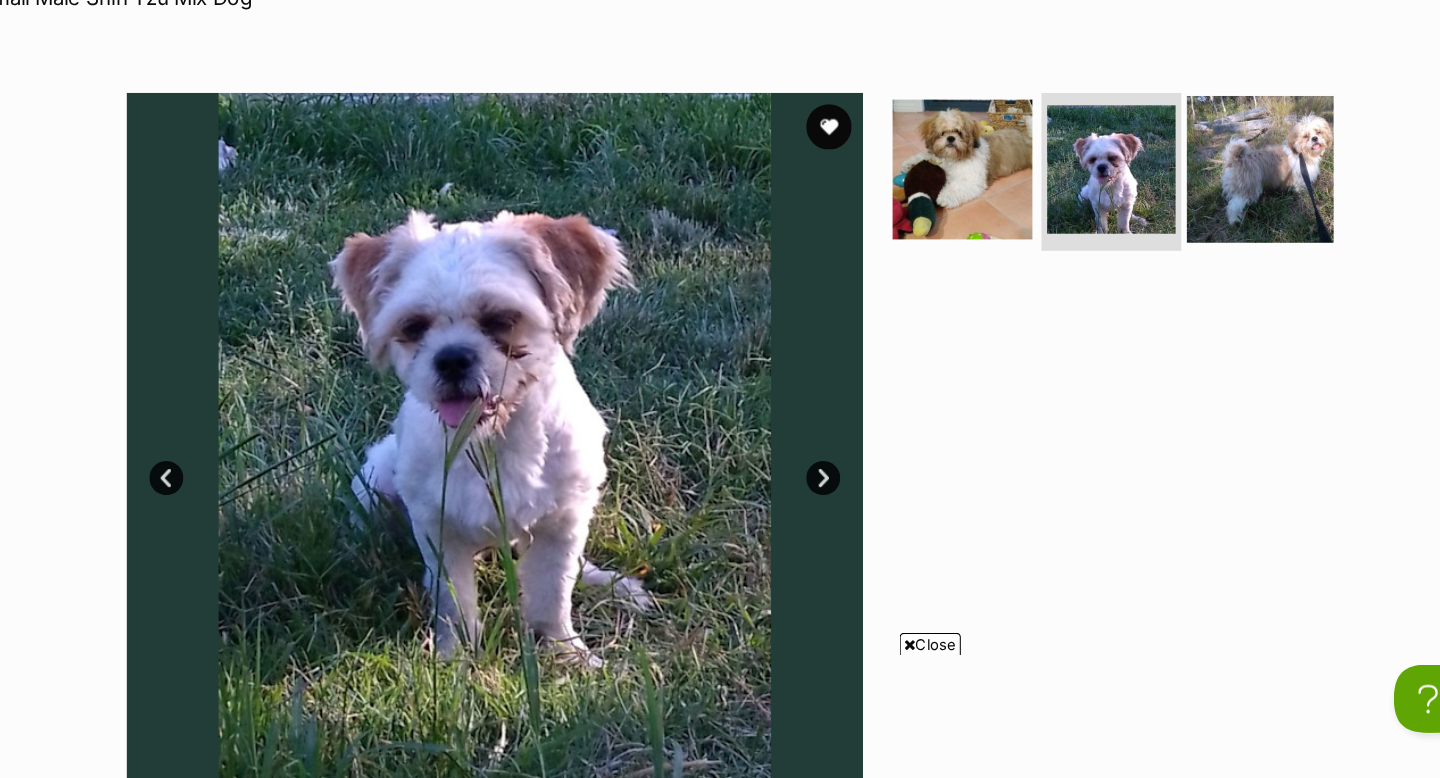 click at bounding box center [1177, 241] 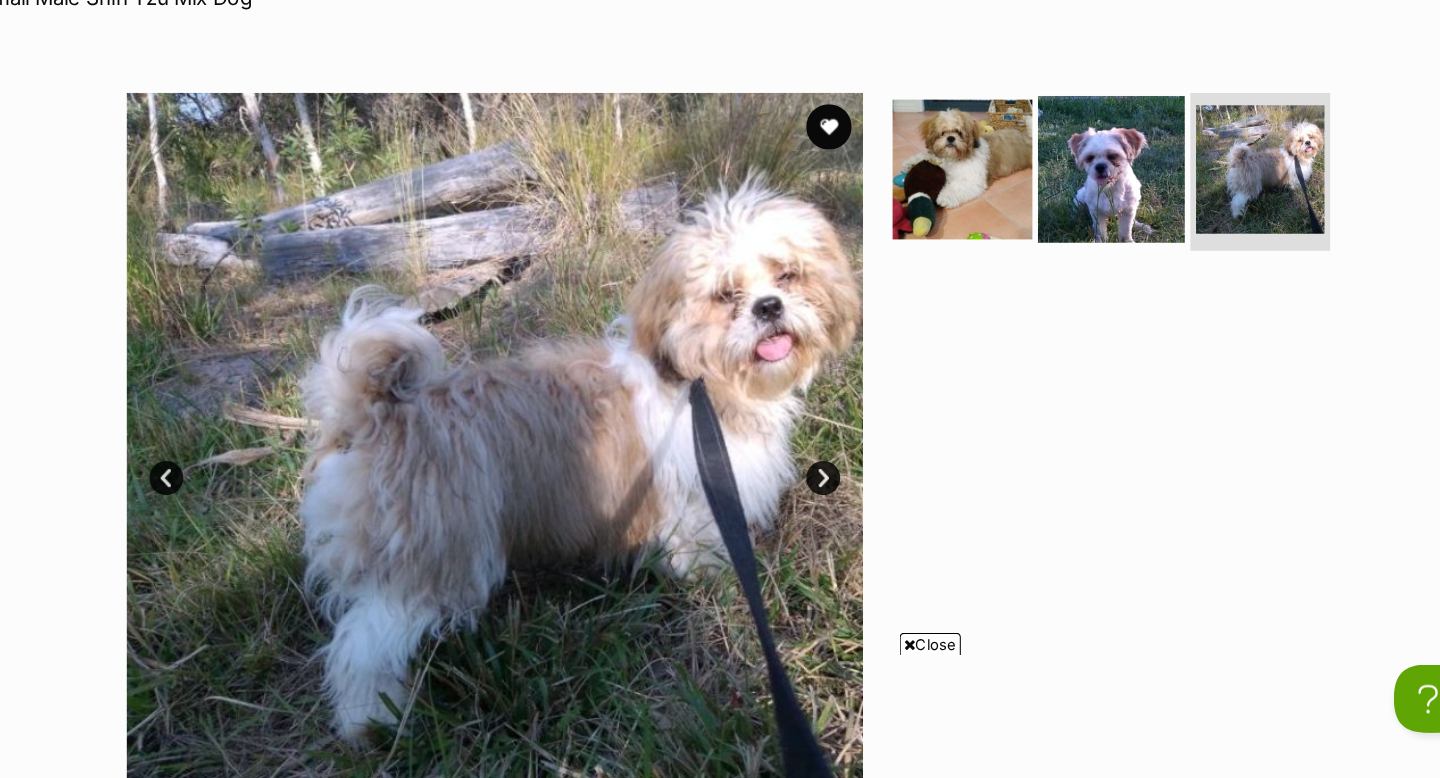 click at bounding box center (1046, 241) 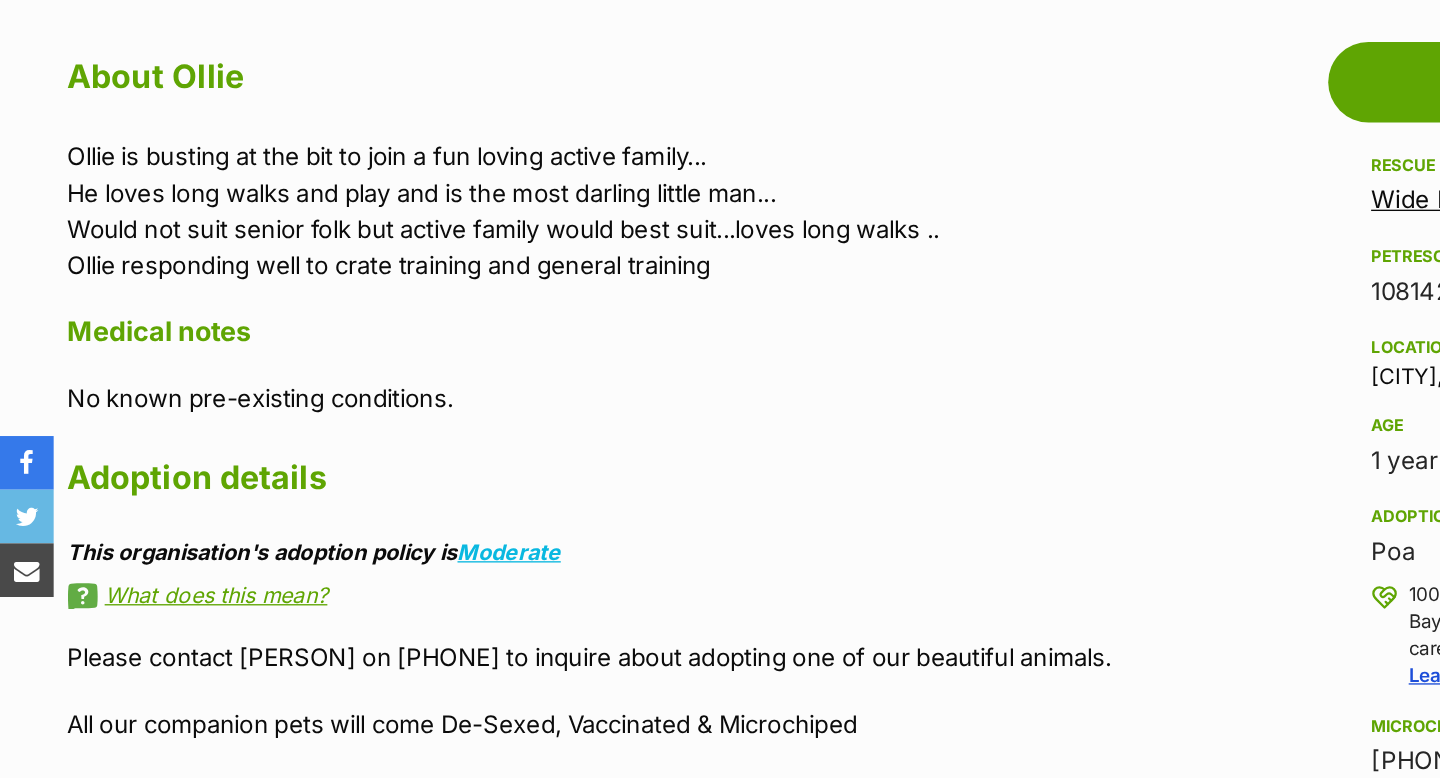 scroll, scrollTop: 1030, scrollLeft: 0, axis: vertical 